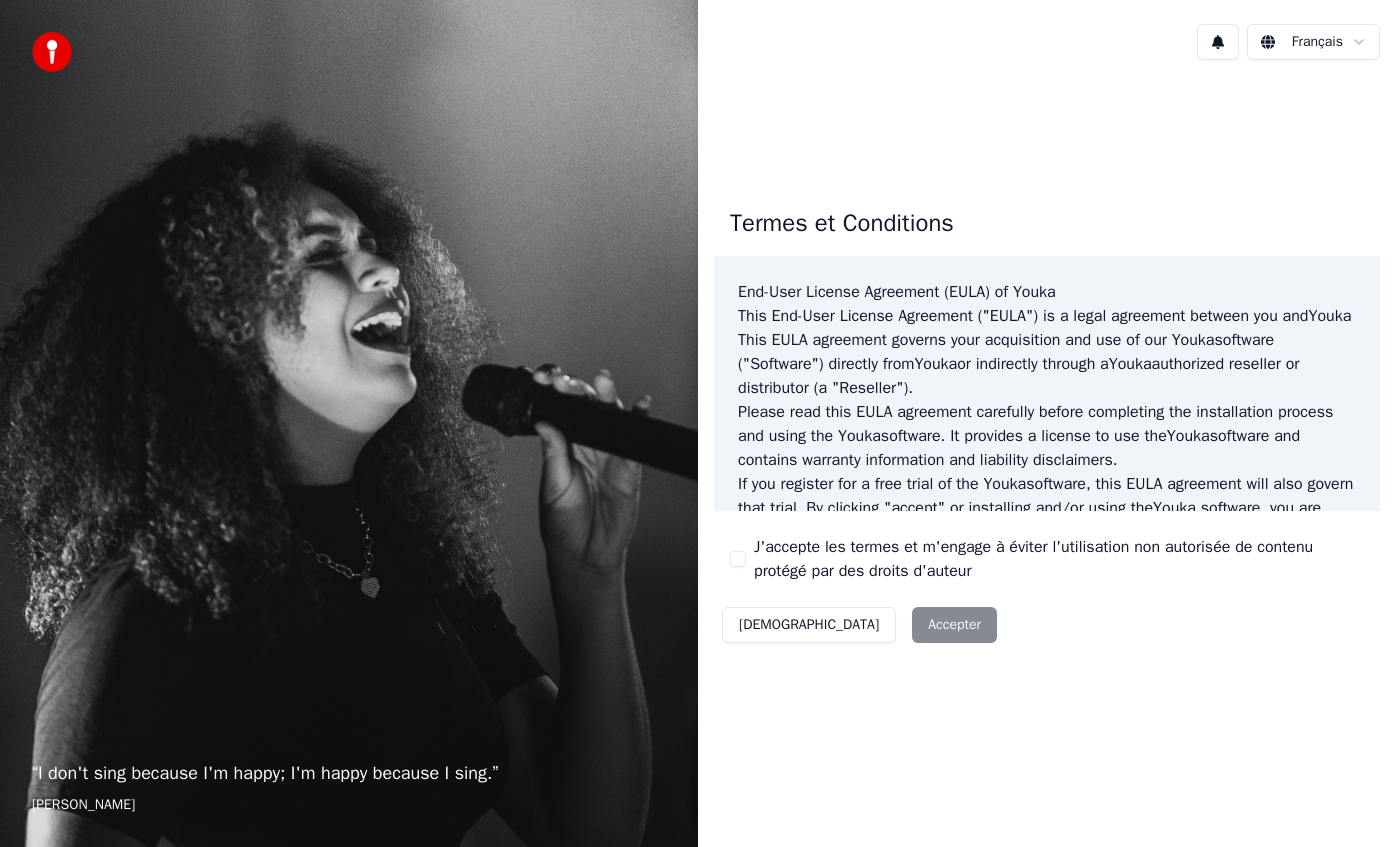 scroll, scrollTop: 0, scrollLeft: 0, axis: both 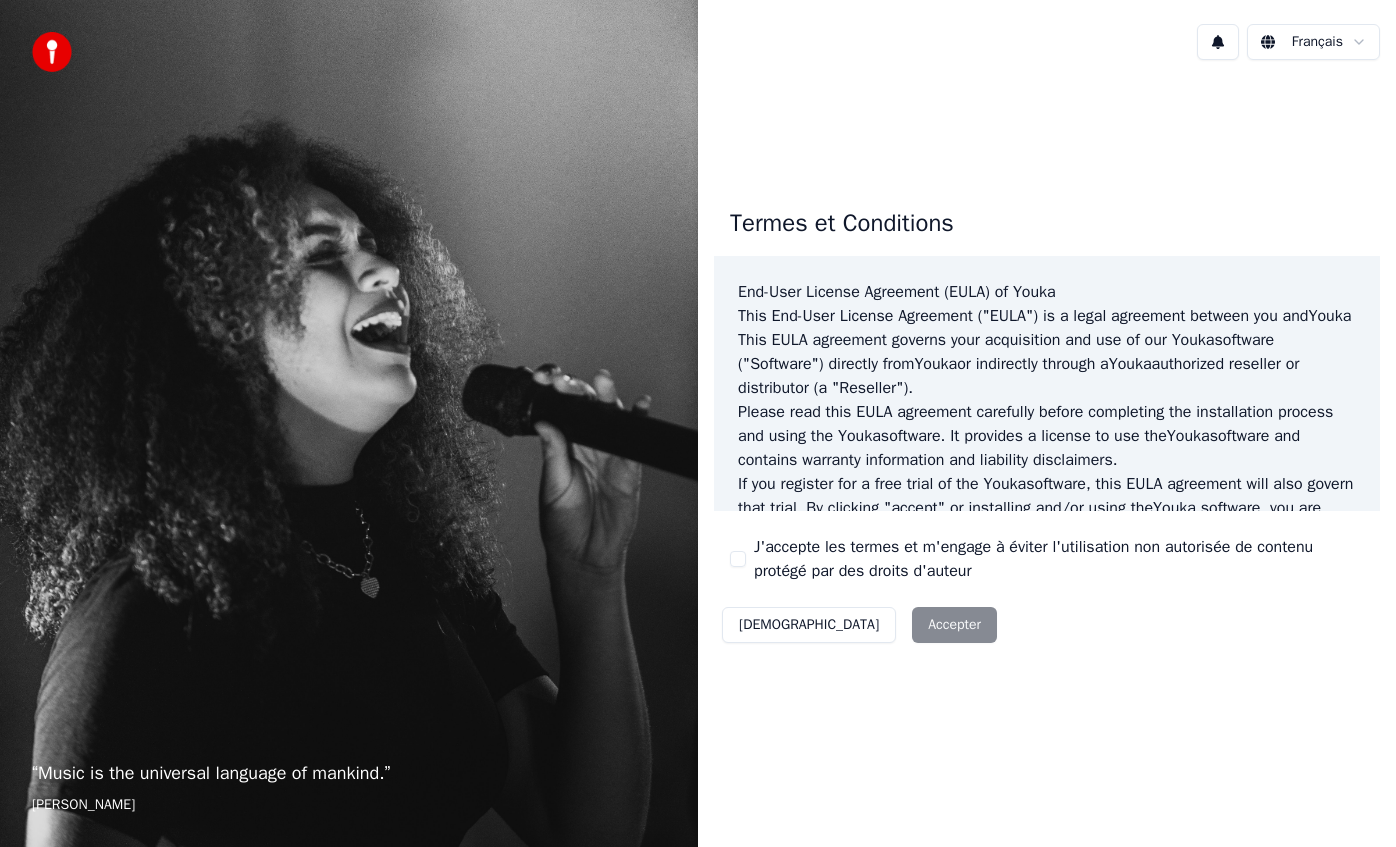 click on "J'accepte les termes et m'engage à éviter l'utilisation non autorisée de contenu protégé par des droits d'auteur" at bounding box center (738, 559) 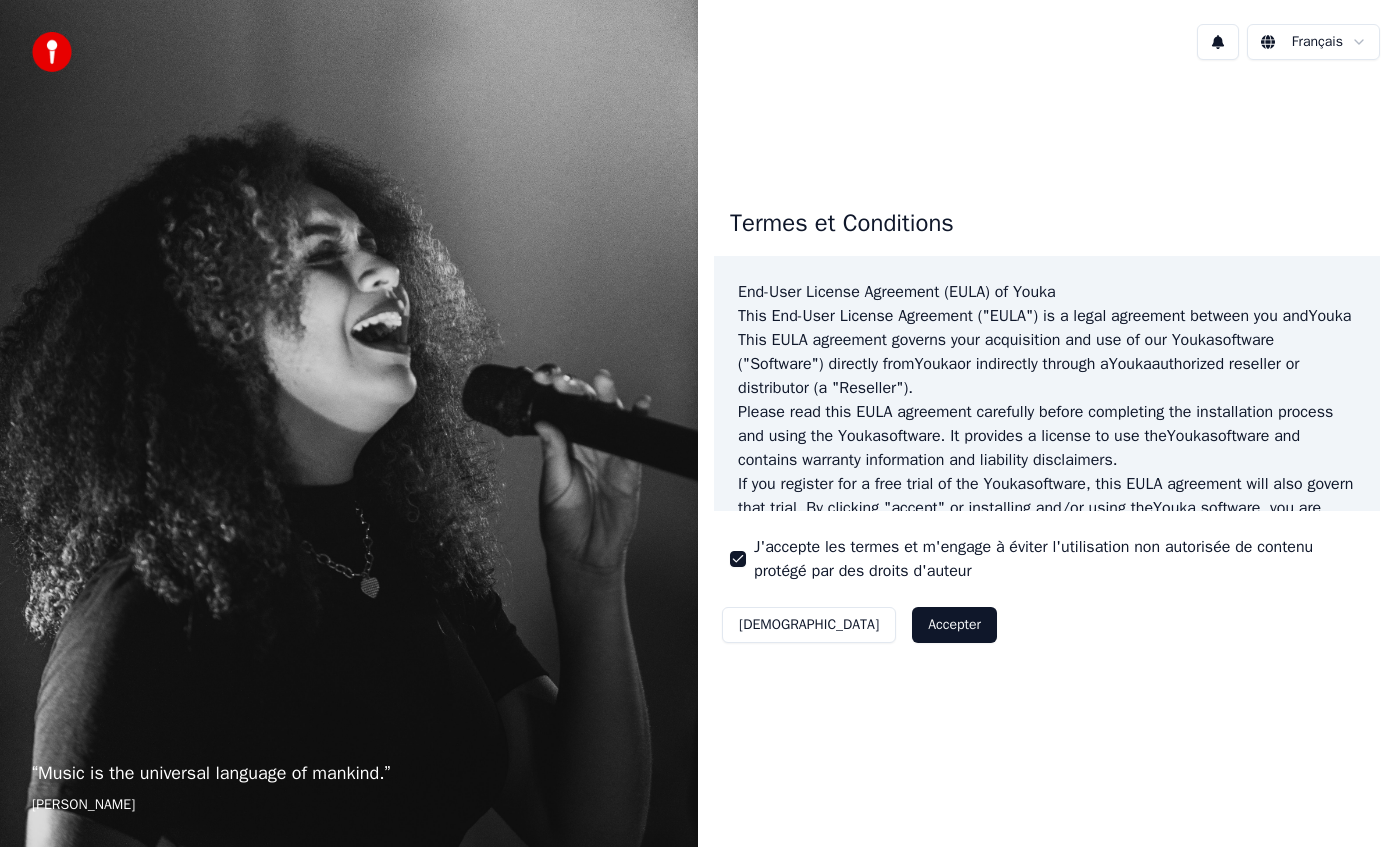 drag, startPoint x: 850, startPoint y: 624, endPoint x: 919, endPoint y: 631, distance: 69.354164 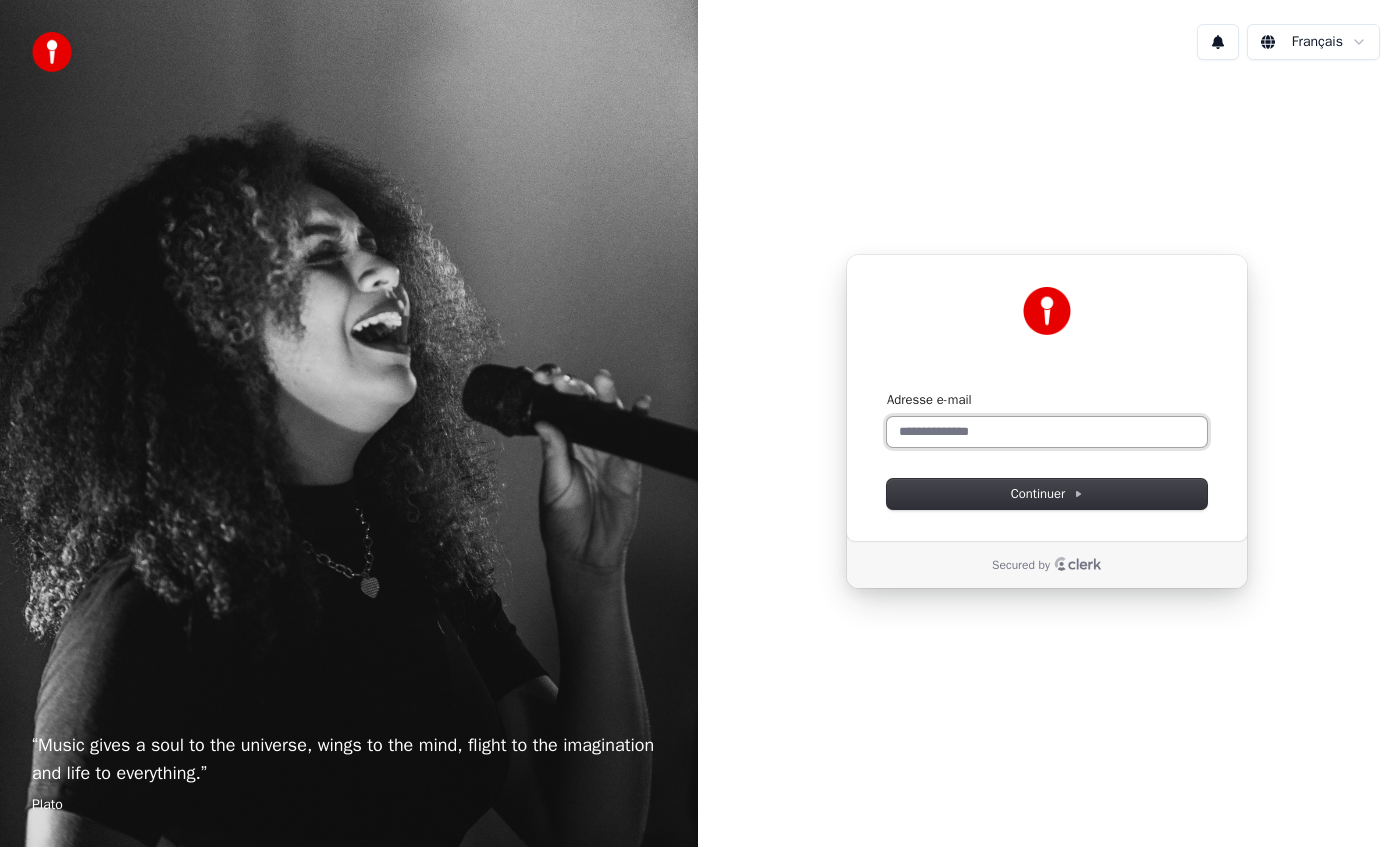 click on "Adresse e-mail" at bounding box center [1047, 432] 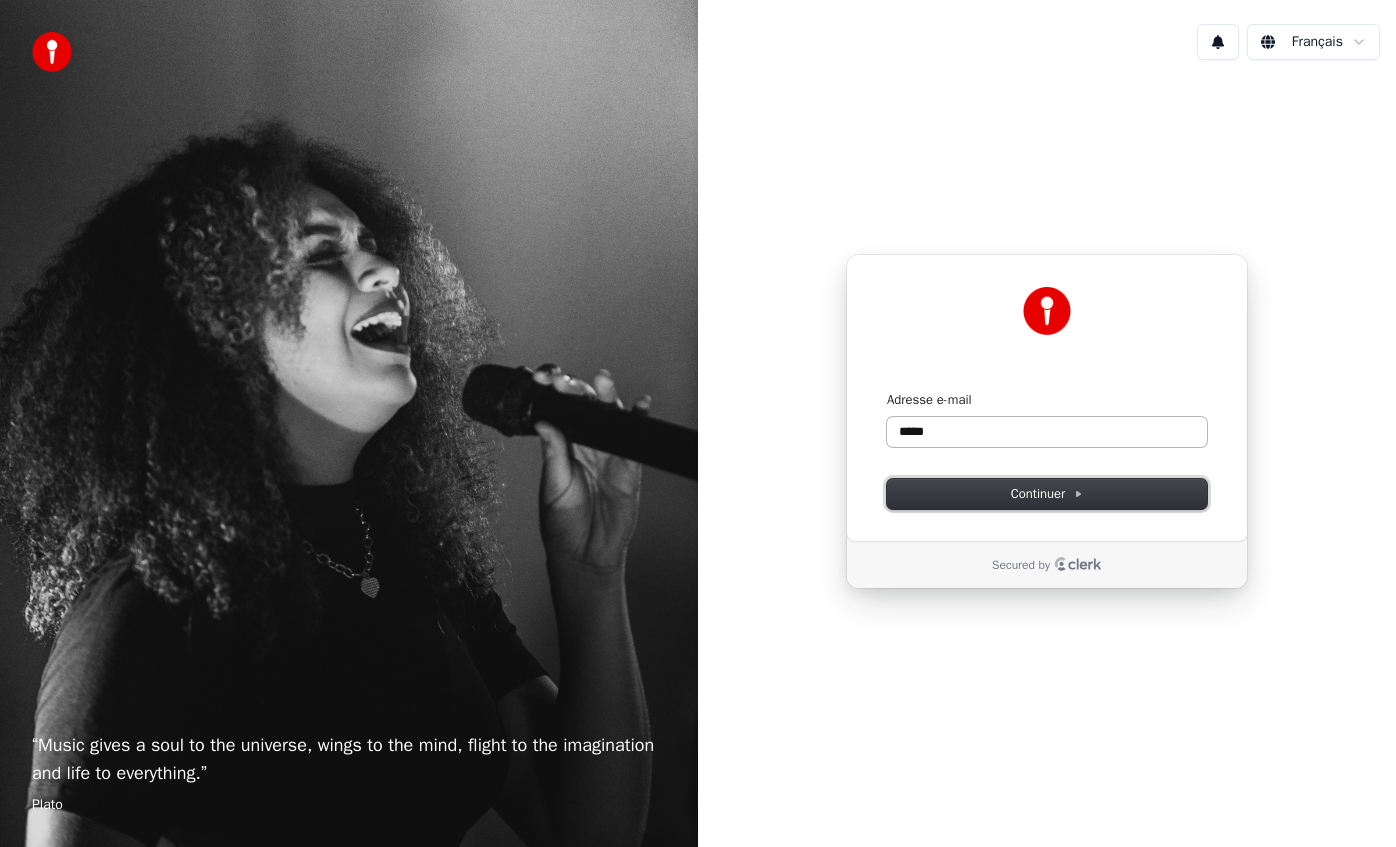 type on "*****" 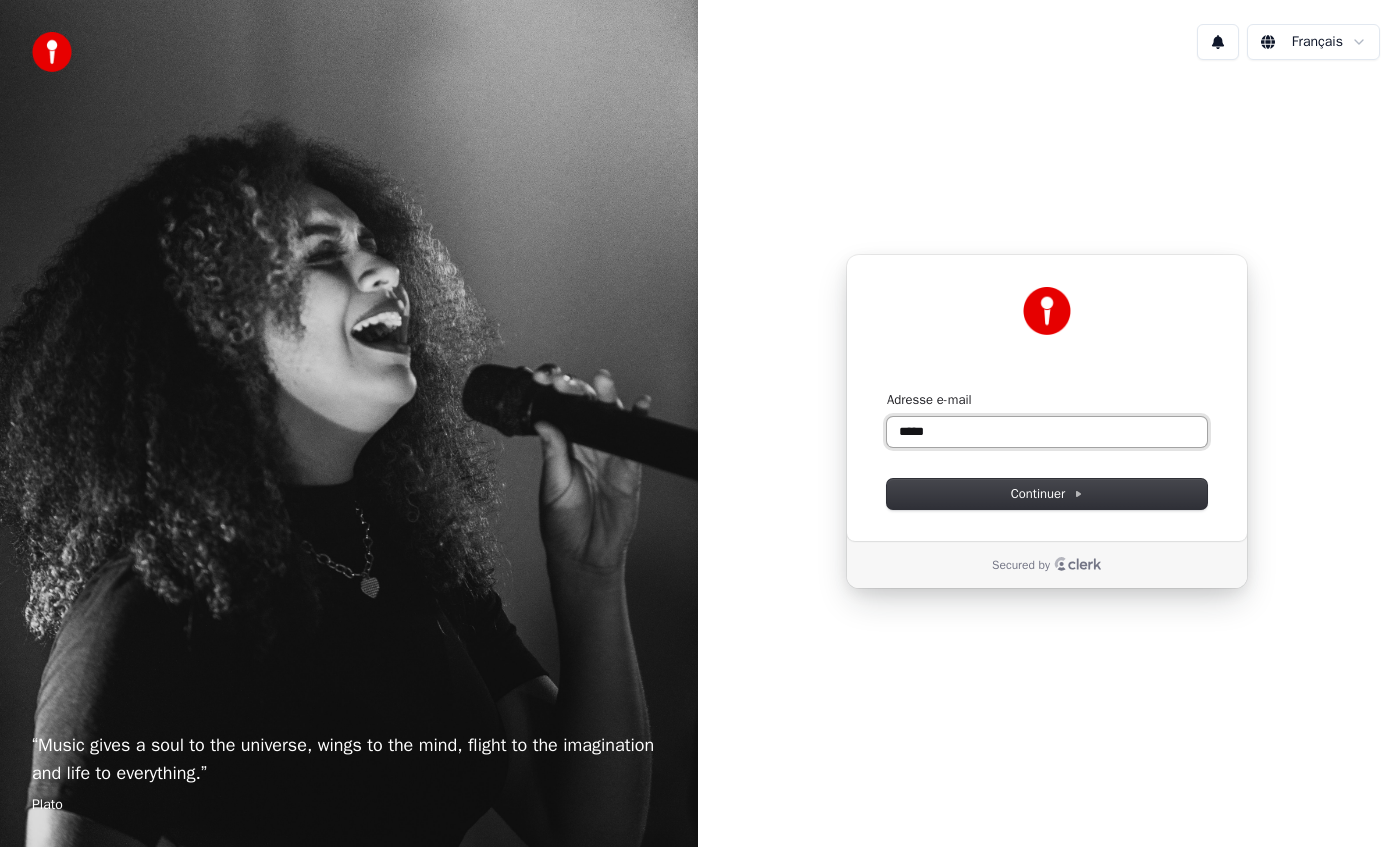 click on "*****" at bounding box center (1047, 432) 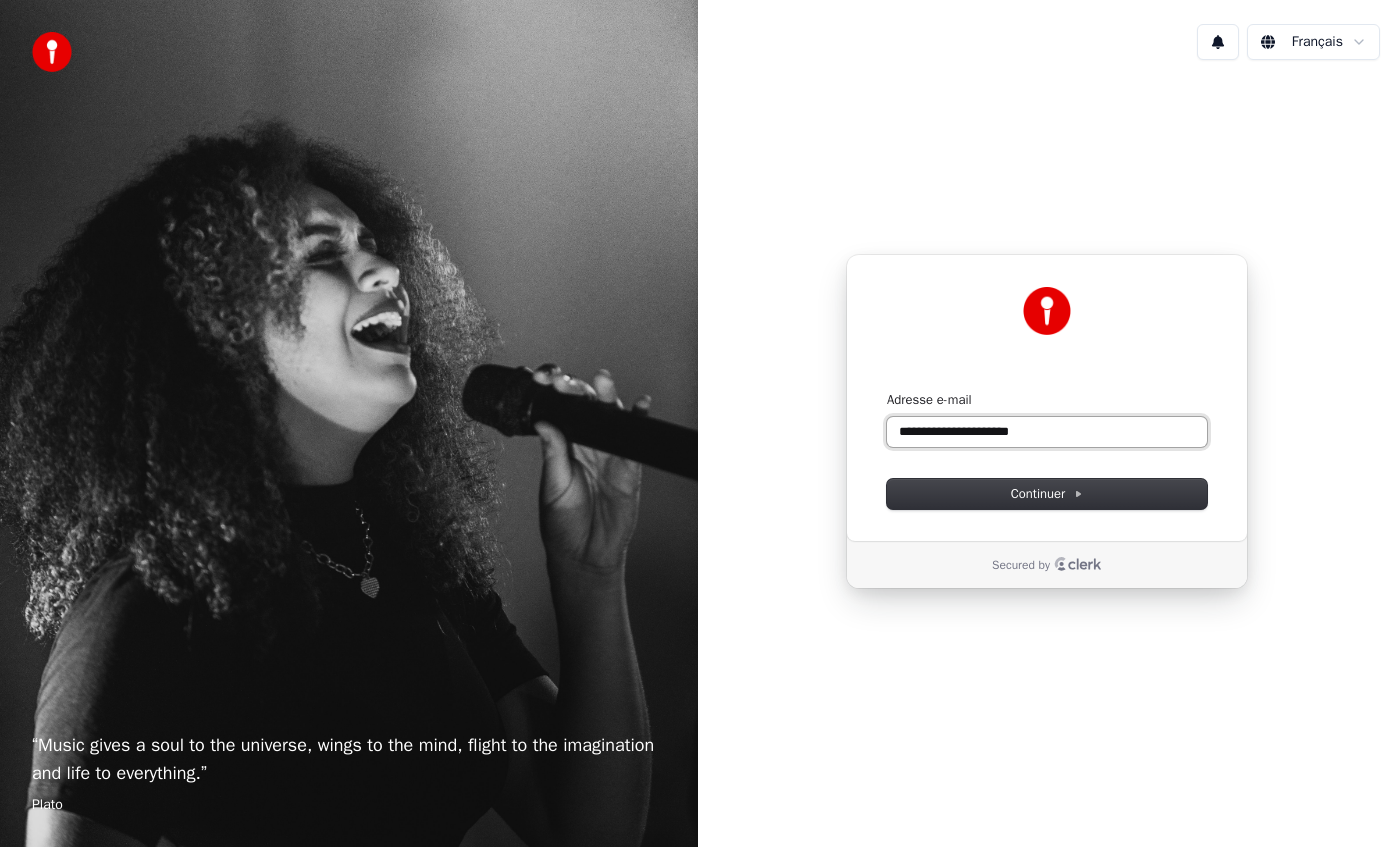 click at bounding box center (887, 391) 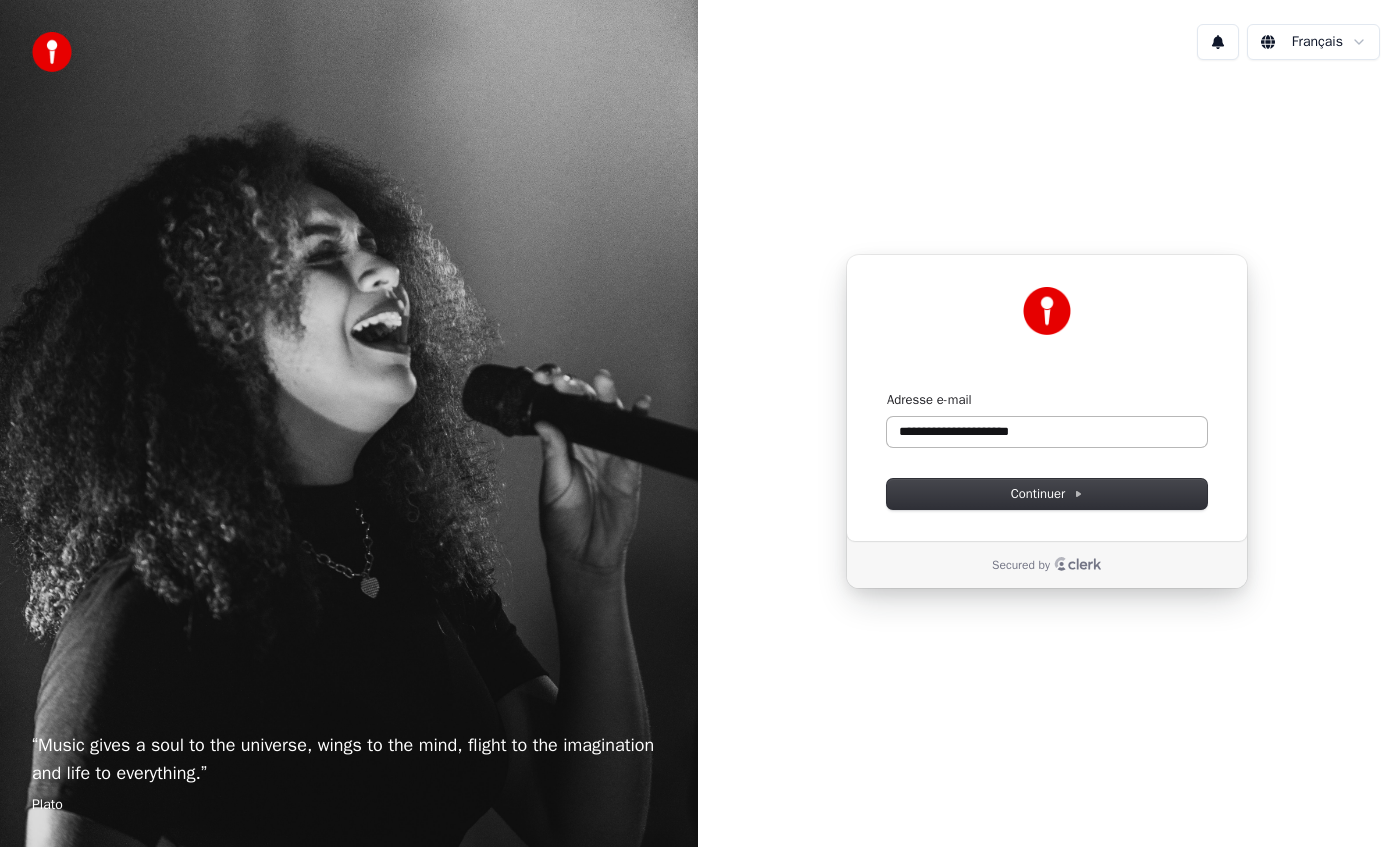 type on "**********" 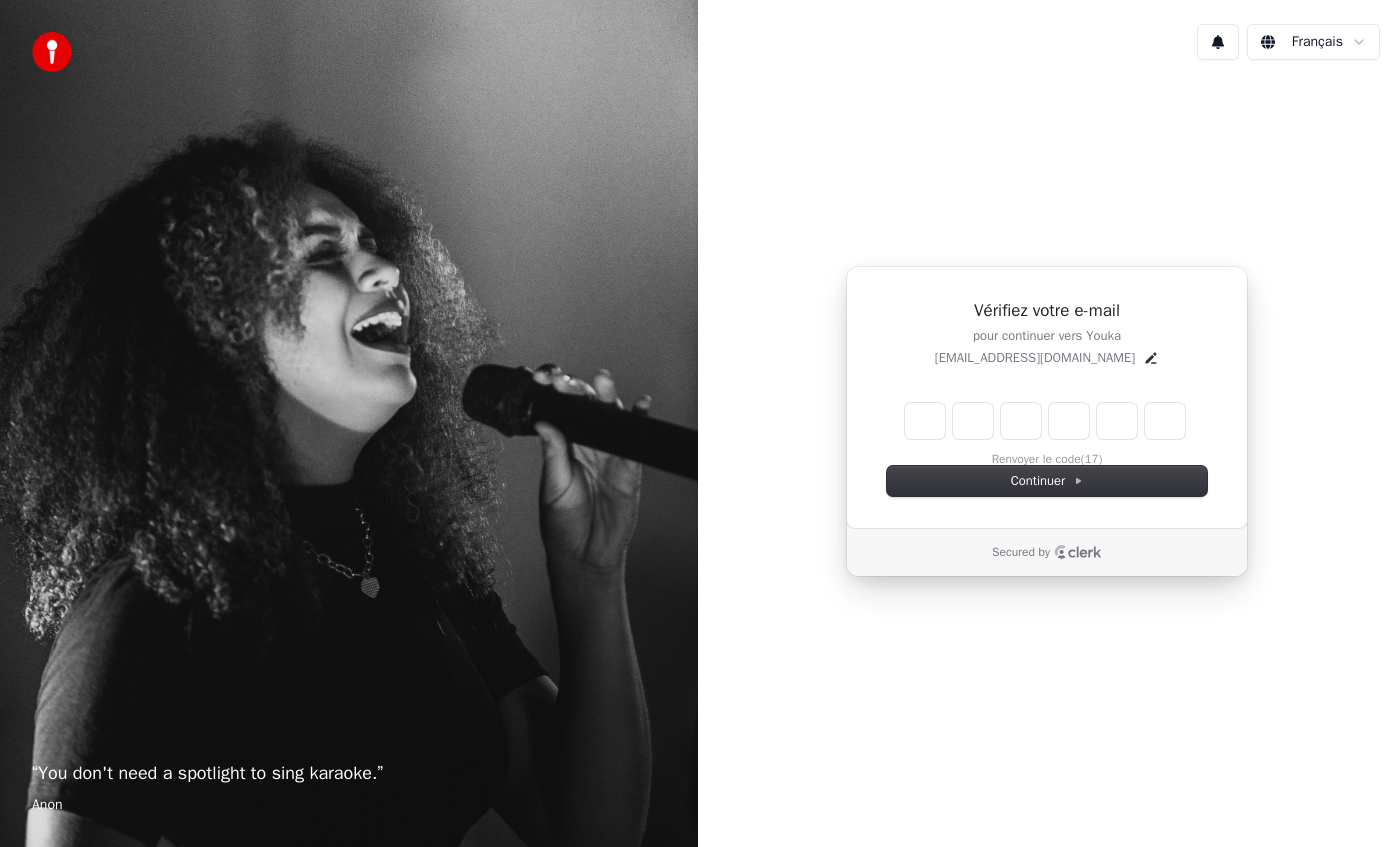 type on "*" 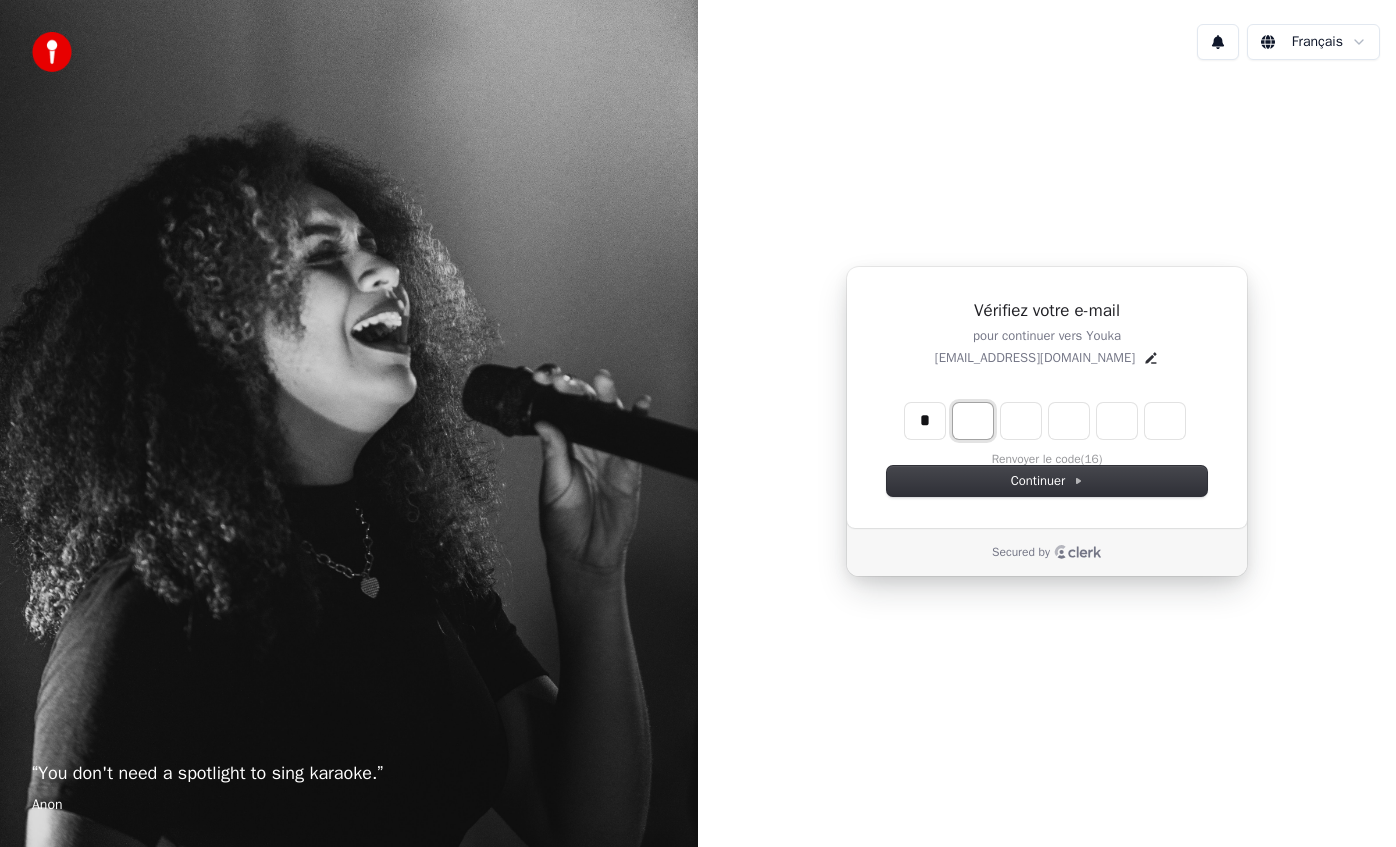 type on "*" 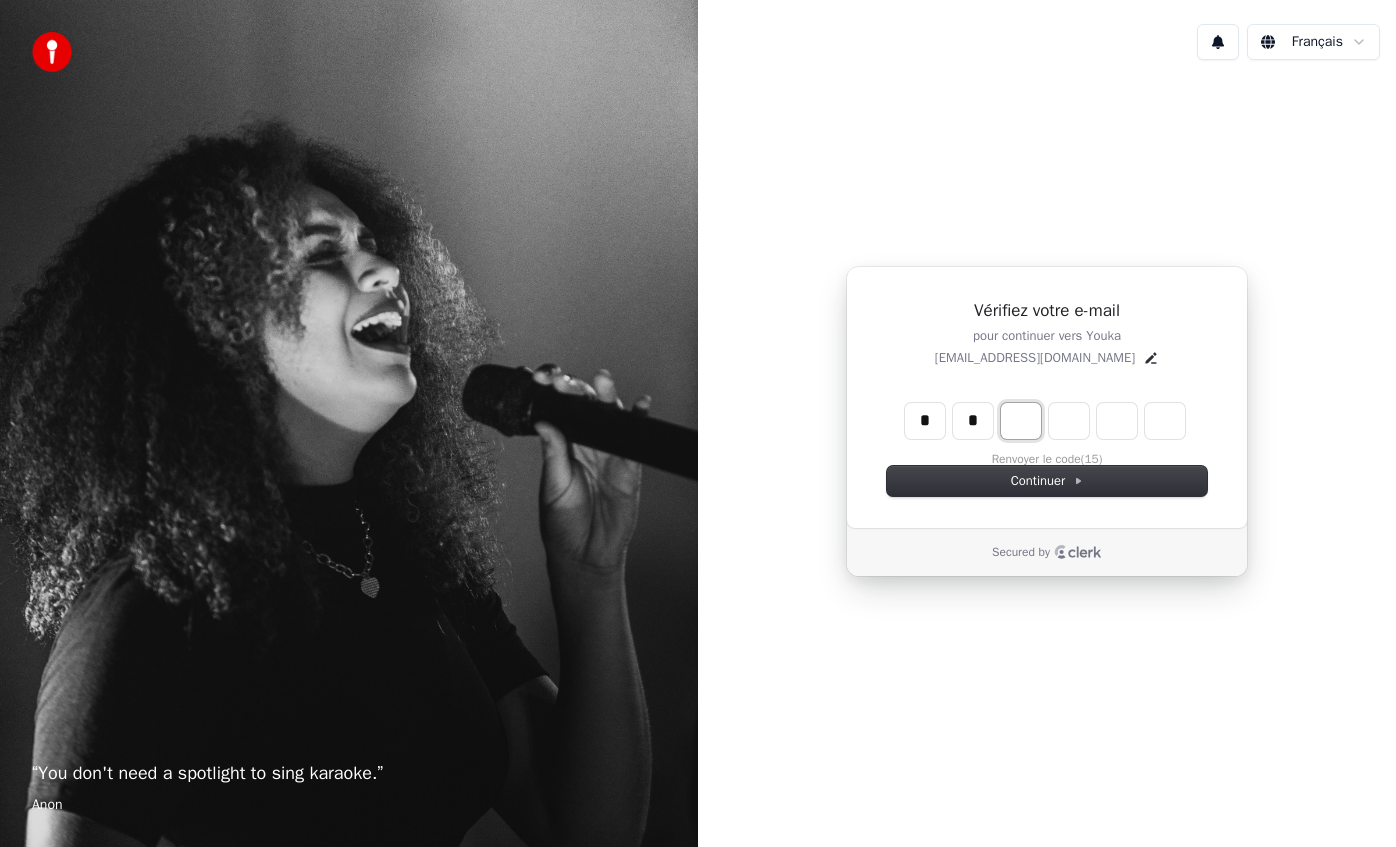 type on "*" 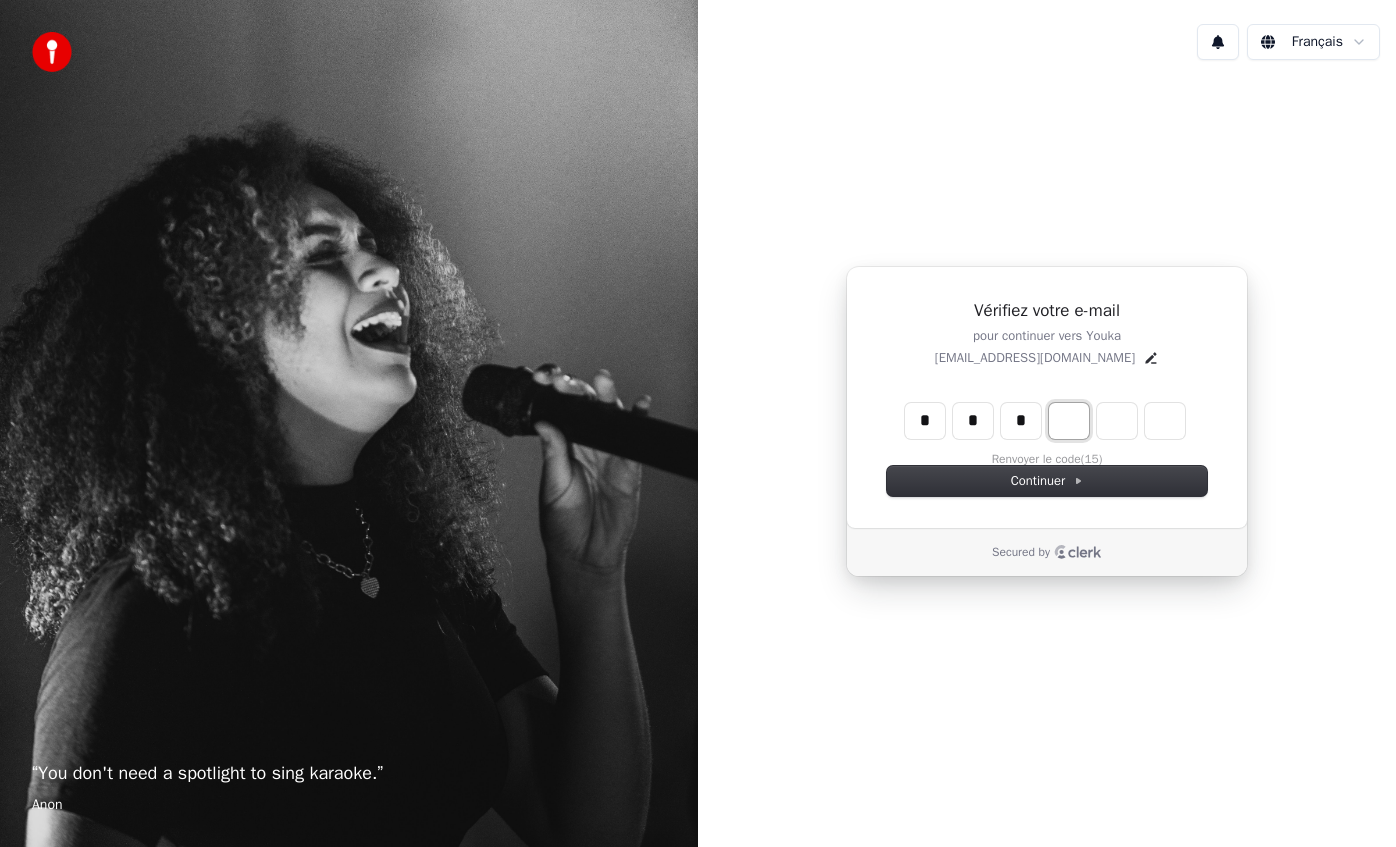 type on "*" 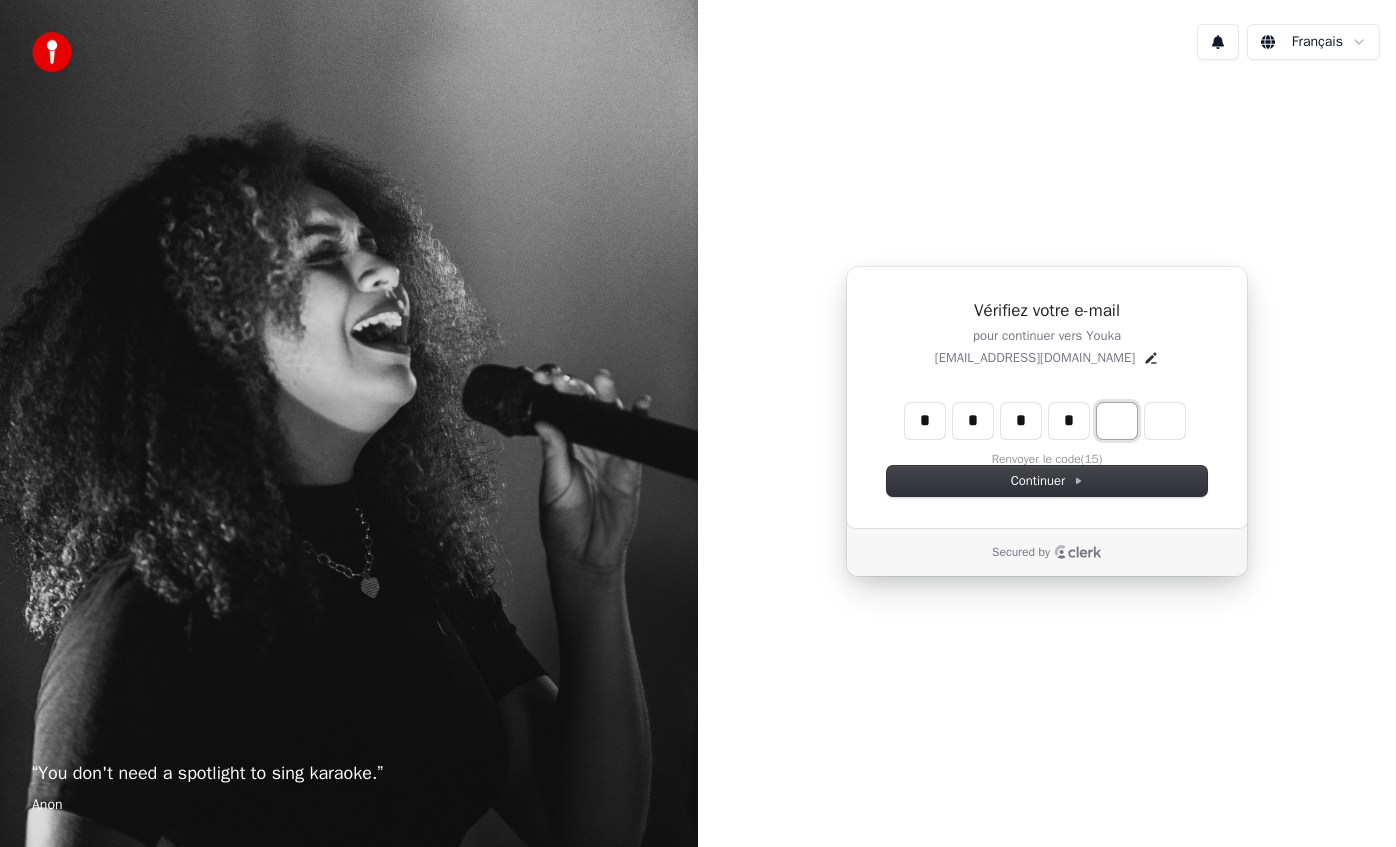type on "*" 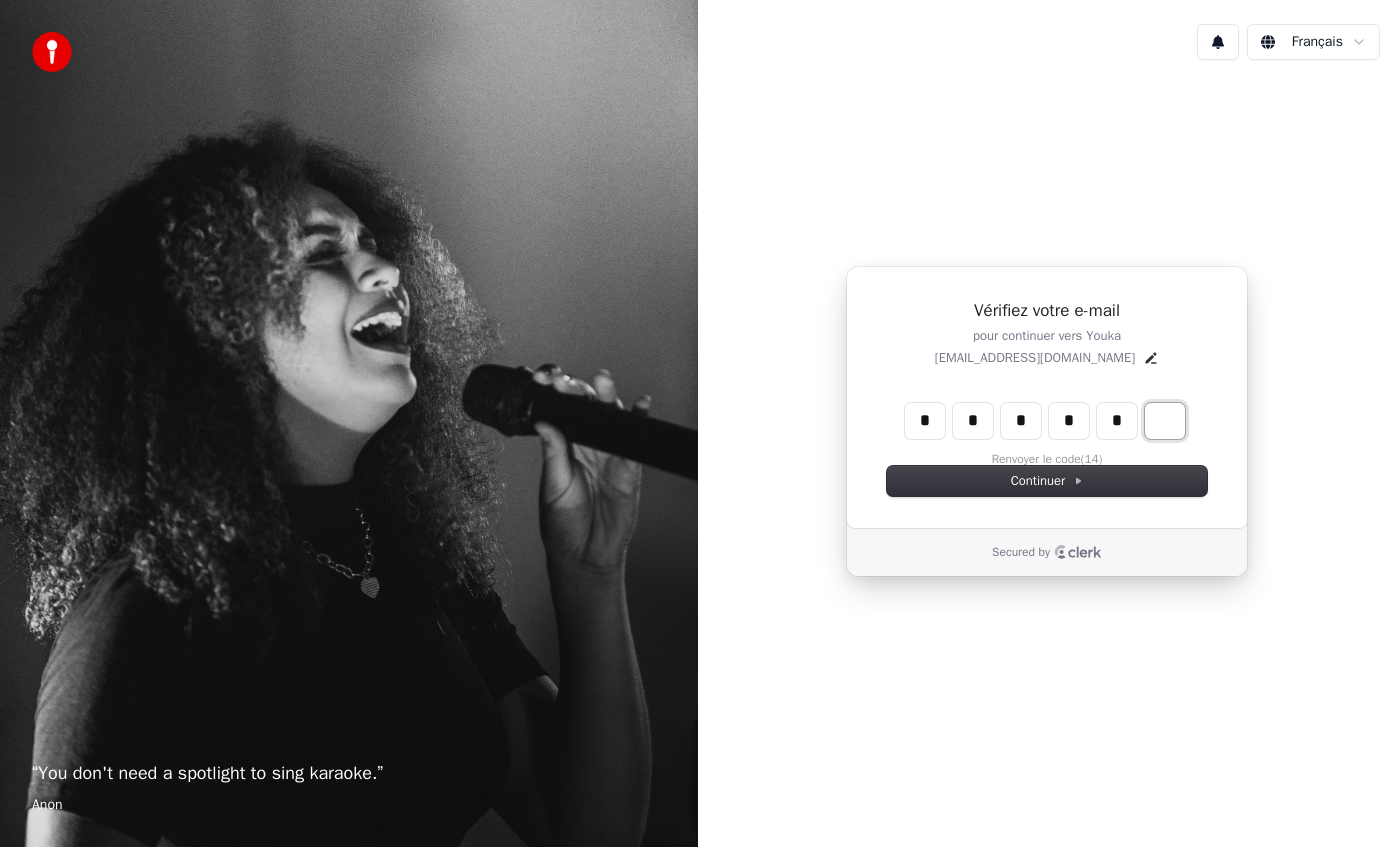 type on "*" 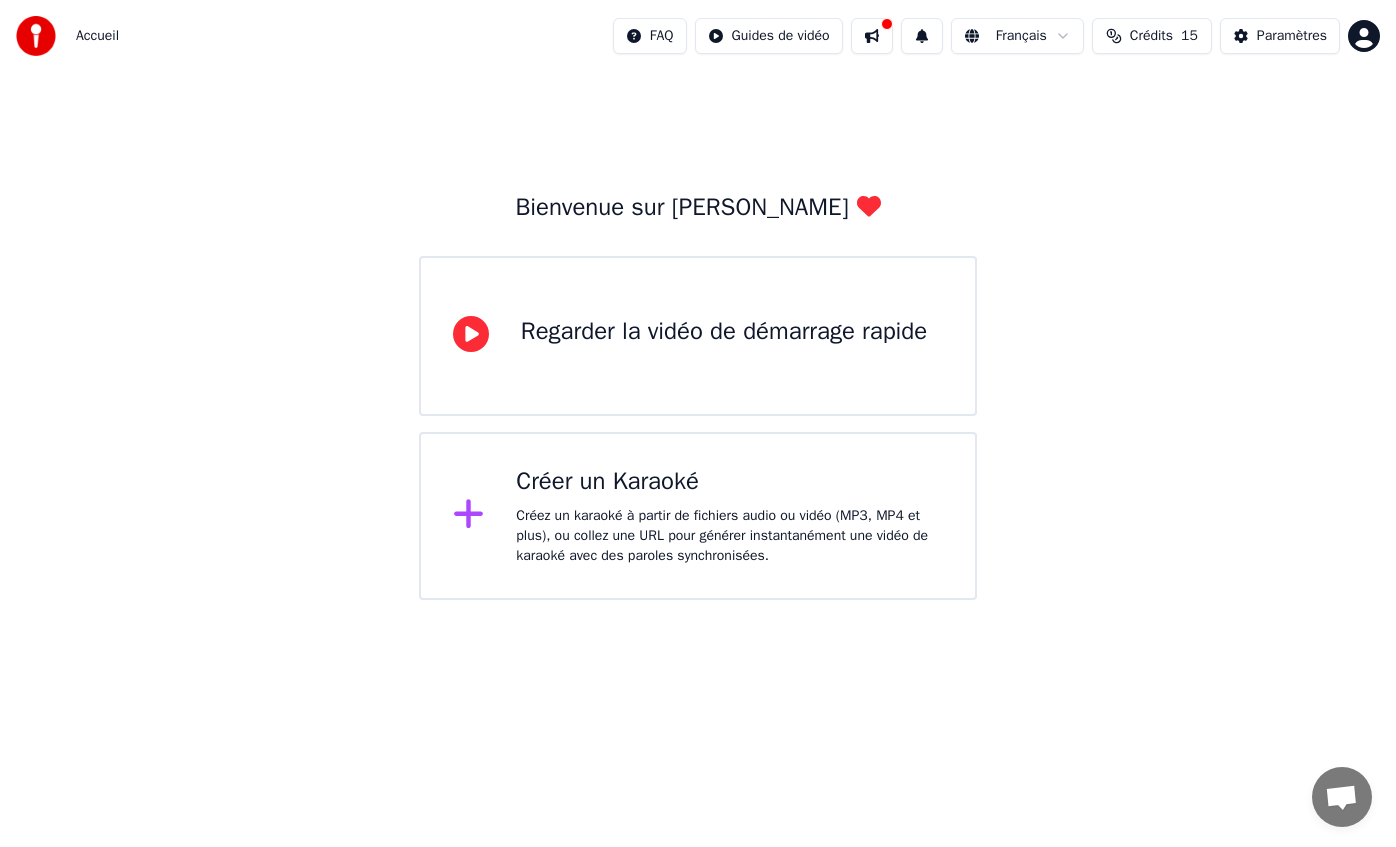 click on "Créer un Karaoké" at bounding box center [729, 482] 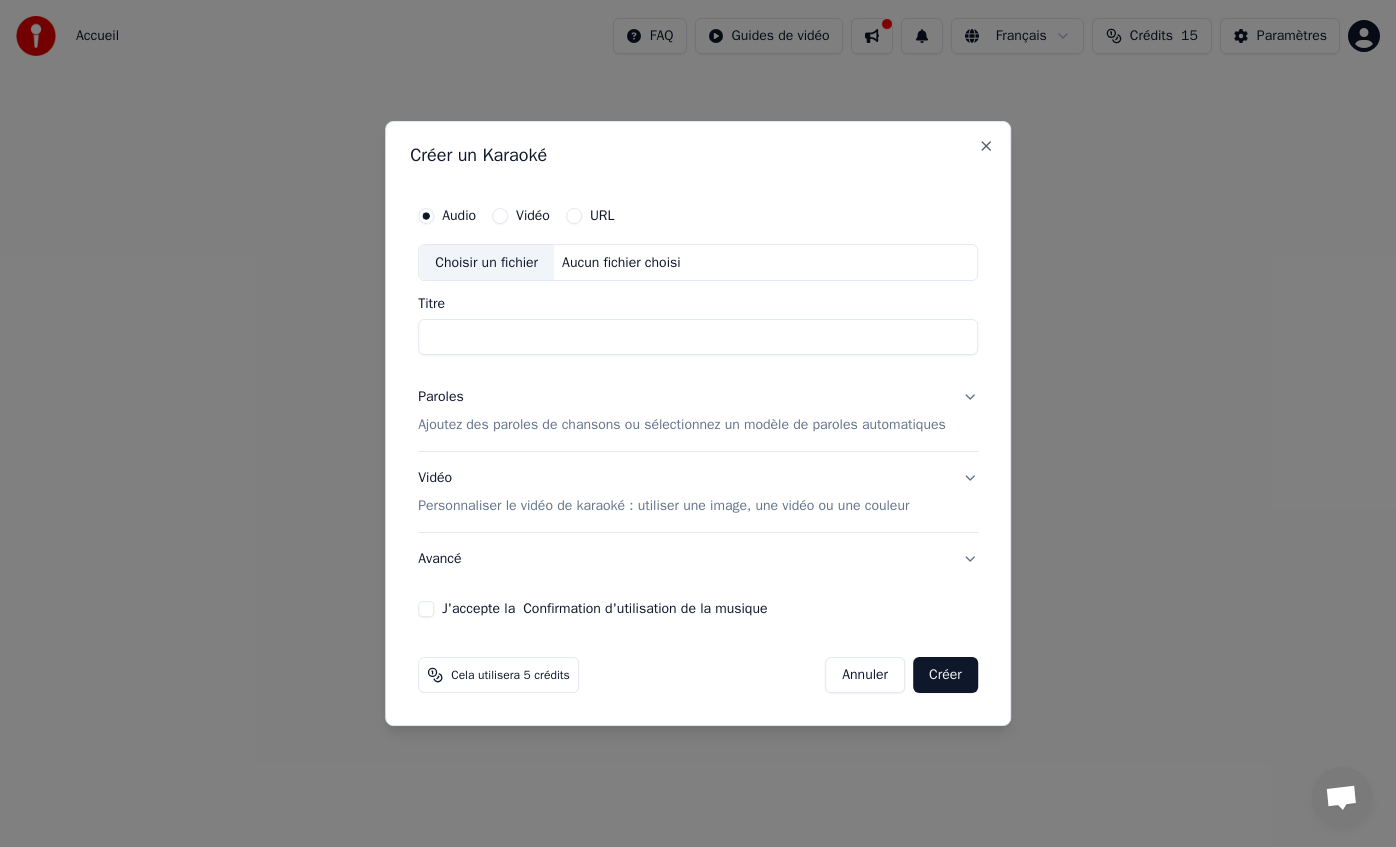 click on "Vidéo Personnaliser le vidéo de karaoké : utiliser une image, une vidéo ou une couleur" at bounding box center (663, 493) 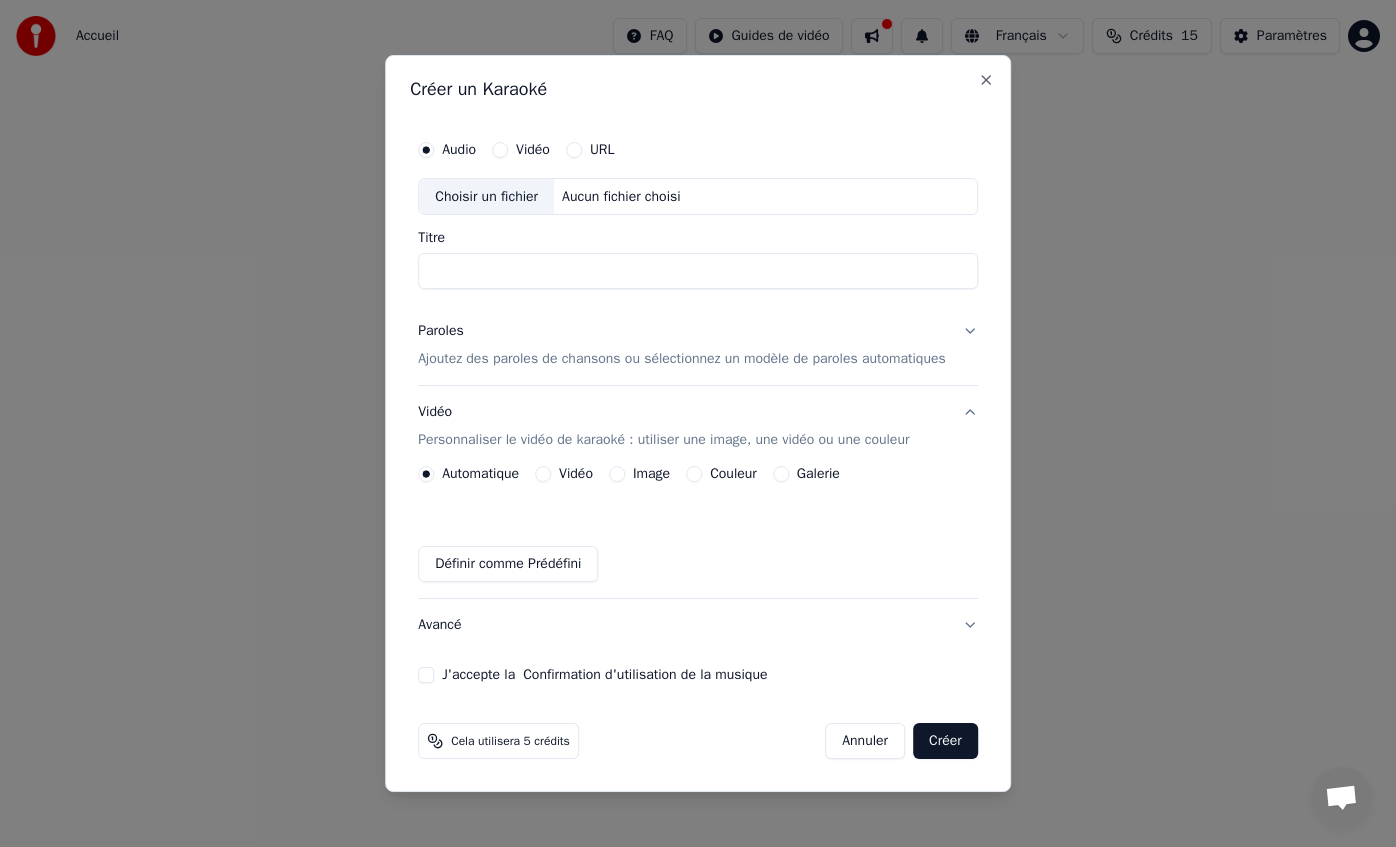 click on "Choisir un fichier" at bounding box center (486, 197) 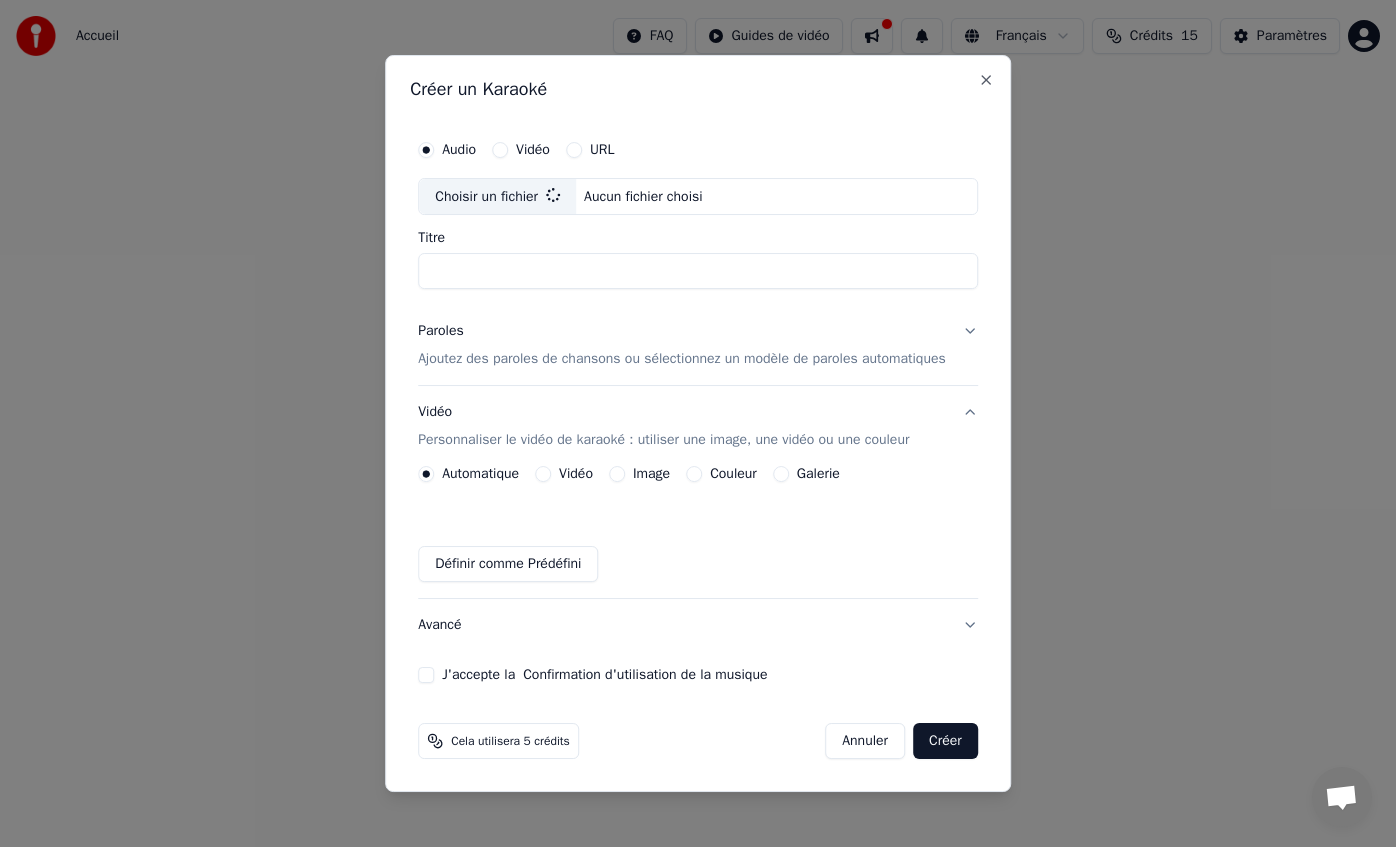 type on "**********" 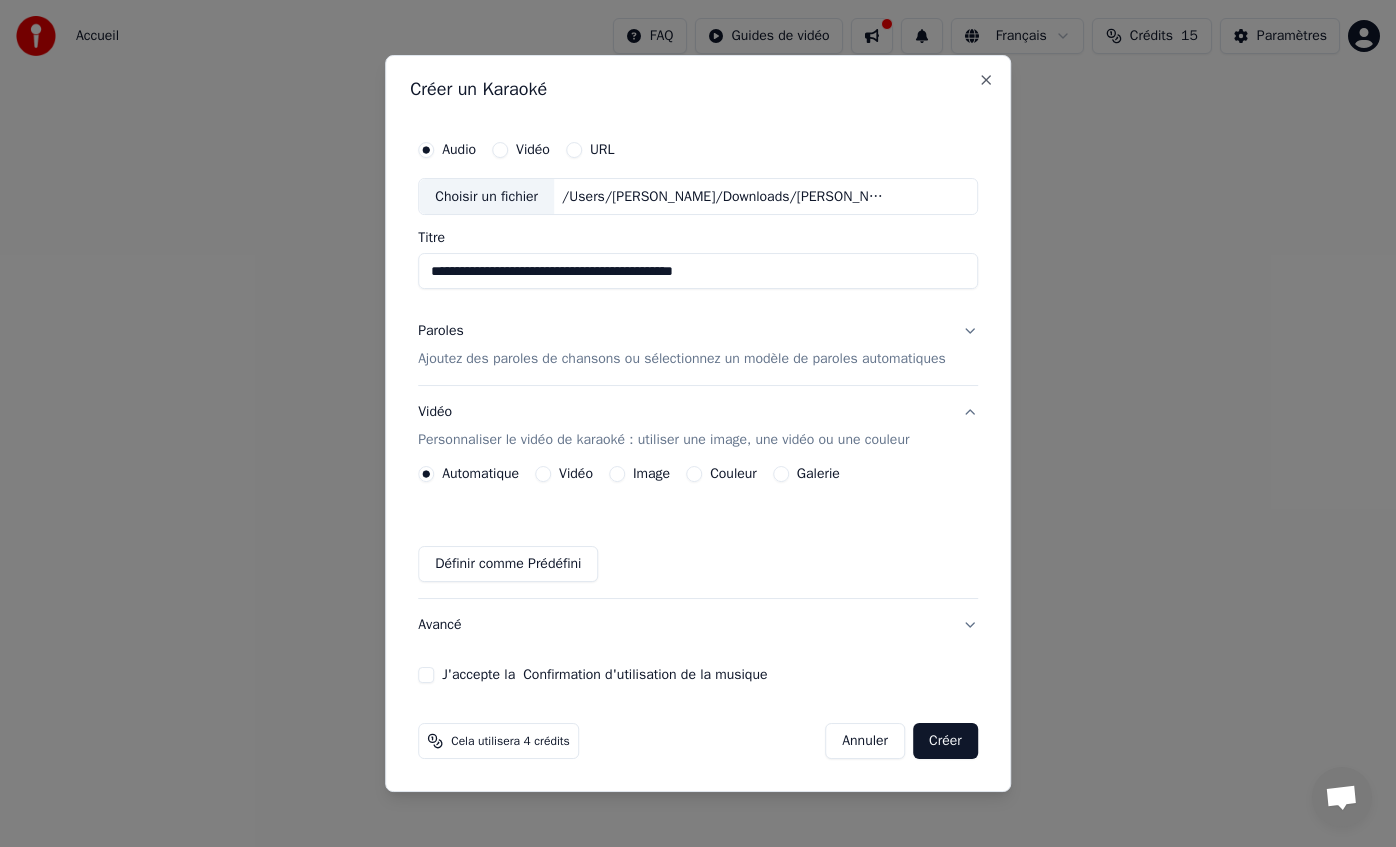 click on "J'accepte la   Confirmation d'utilisation de la musique" at bounding box center [426, 675] 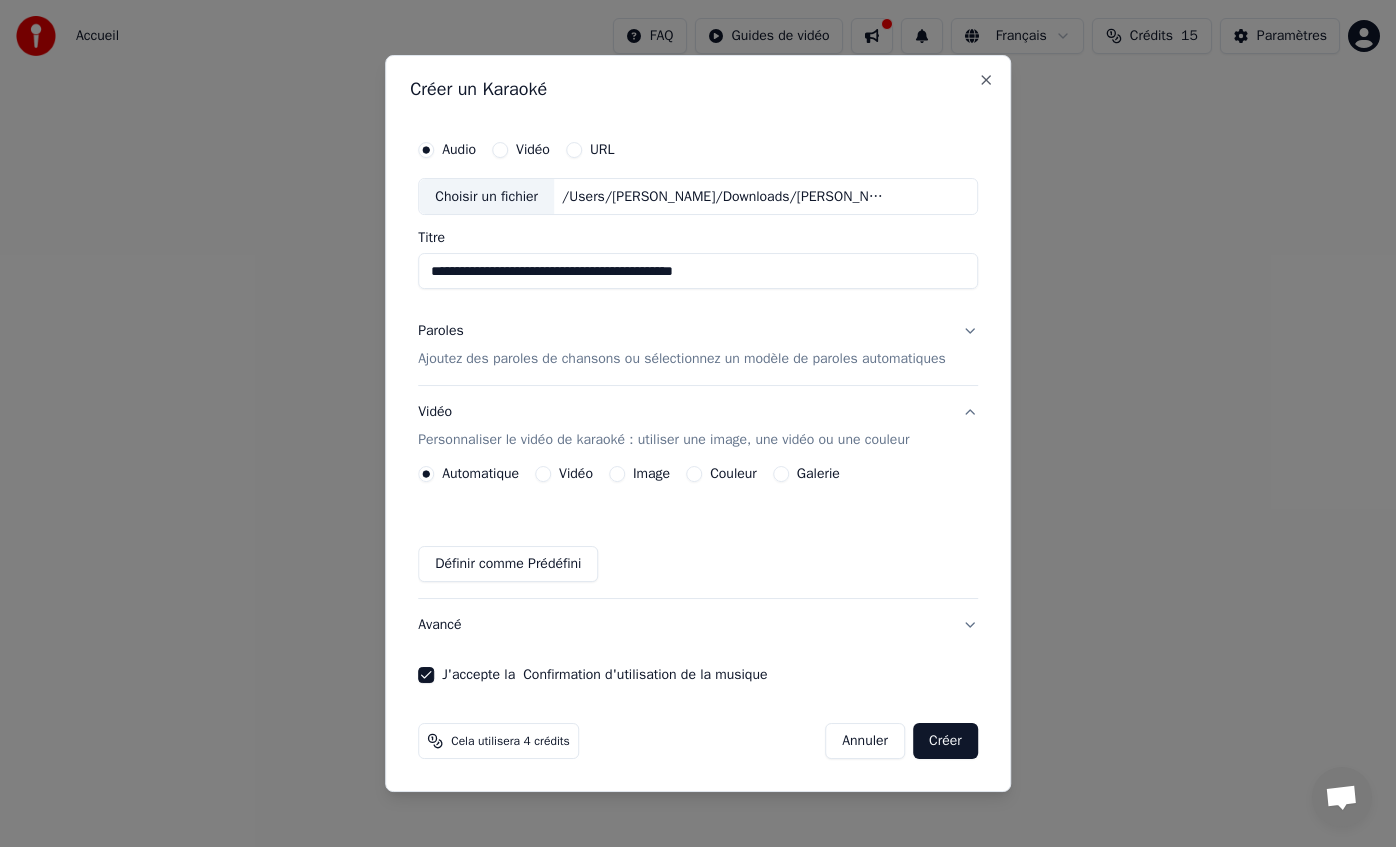 click on "Ajoutez des paroles de chansons ou sélectionnez un modèle de paroles automatiques" at bounding box center (682, 360) 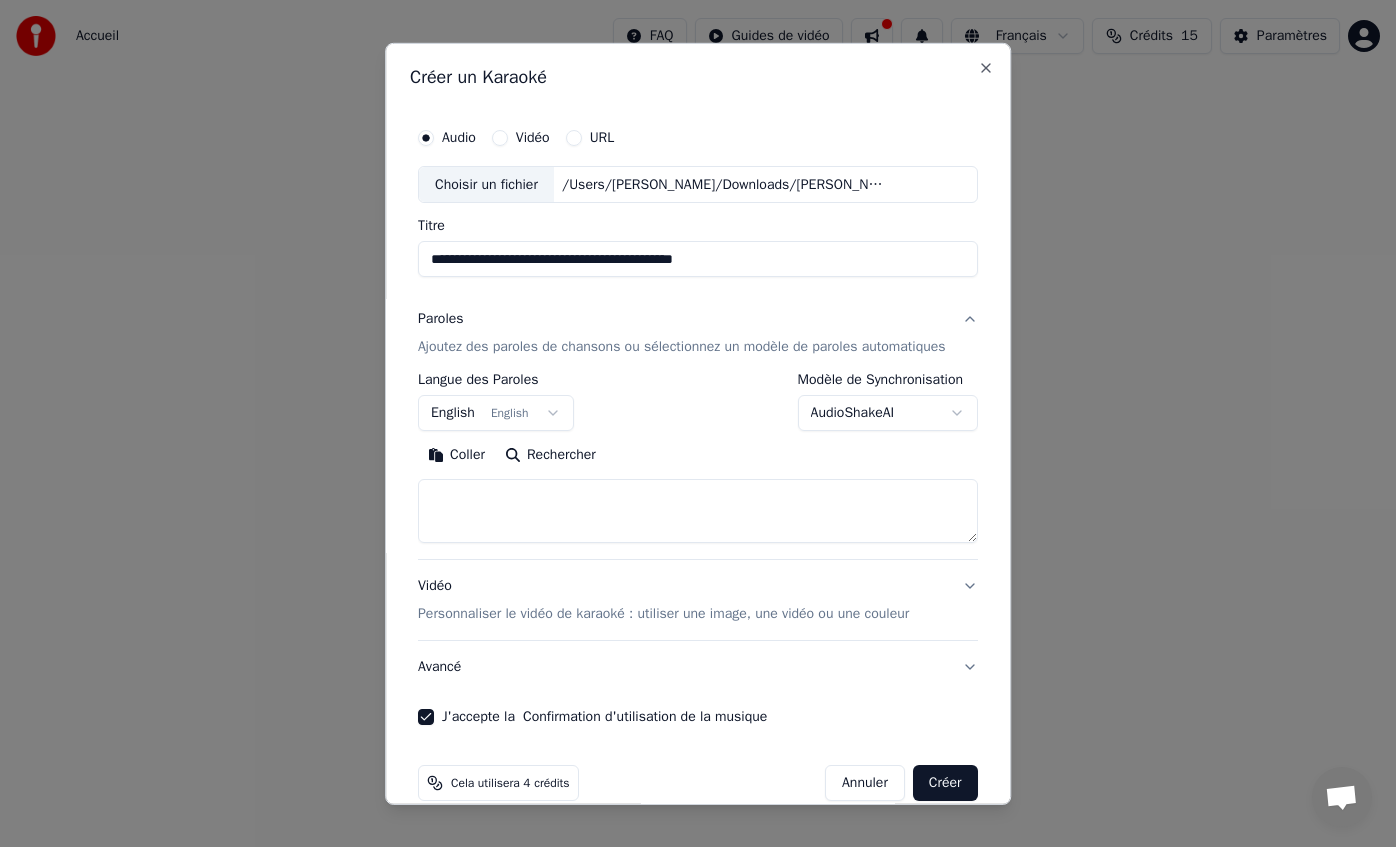 click at bounding box center (698, 511) 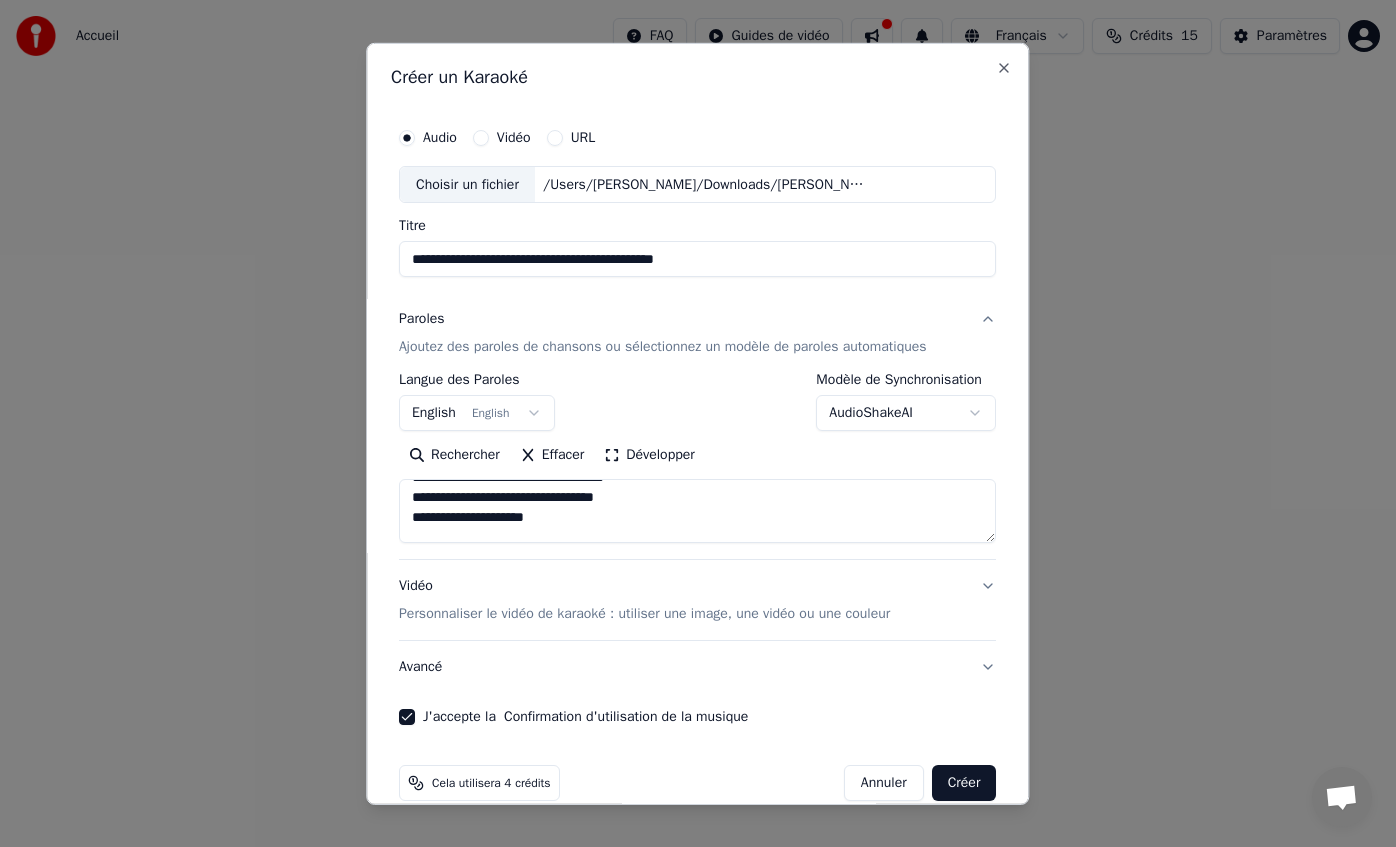 scroll, scrollTop: 0, scrollLeft: 0, axis: both 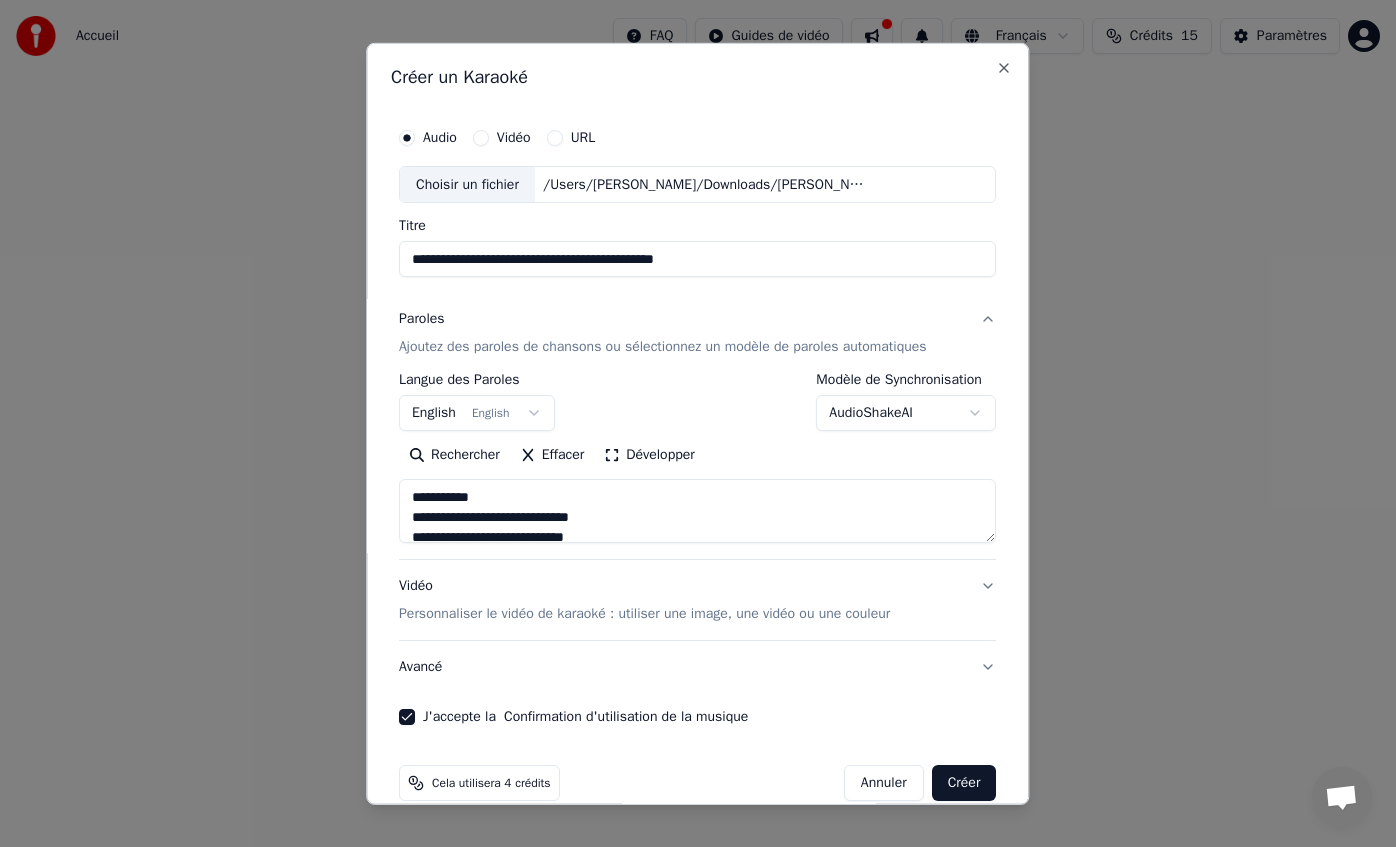 drag, startPoint x: 487, startPoint y: 499, endPoint x: 387, endPoint y: 500, distance: 100.005 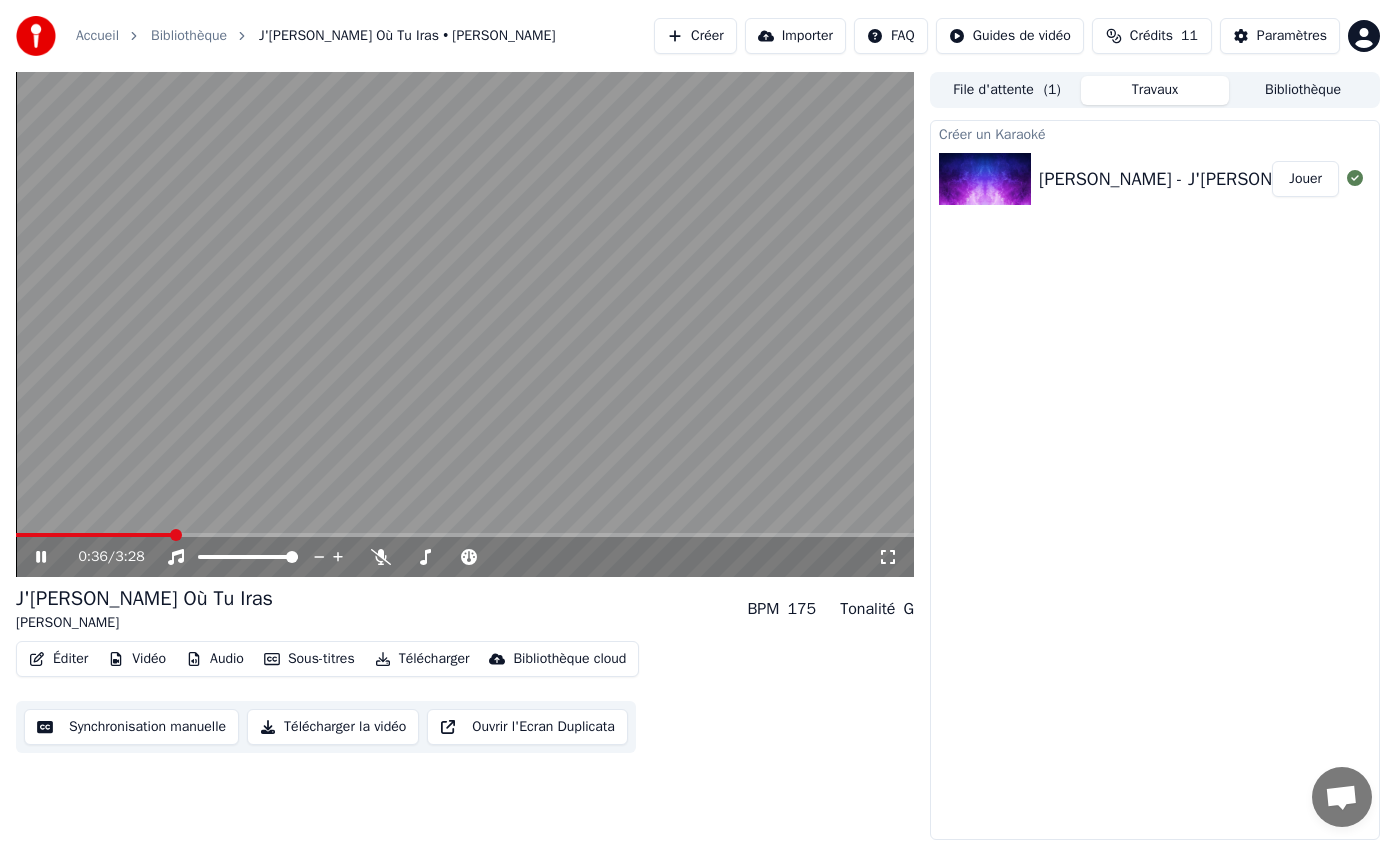 click on "Synchronisation manuelle" at bounding box center (131, 727) 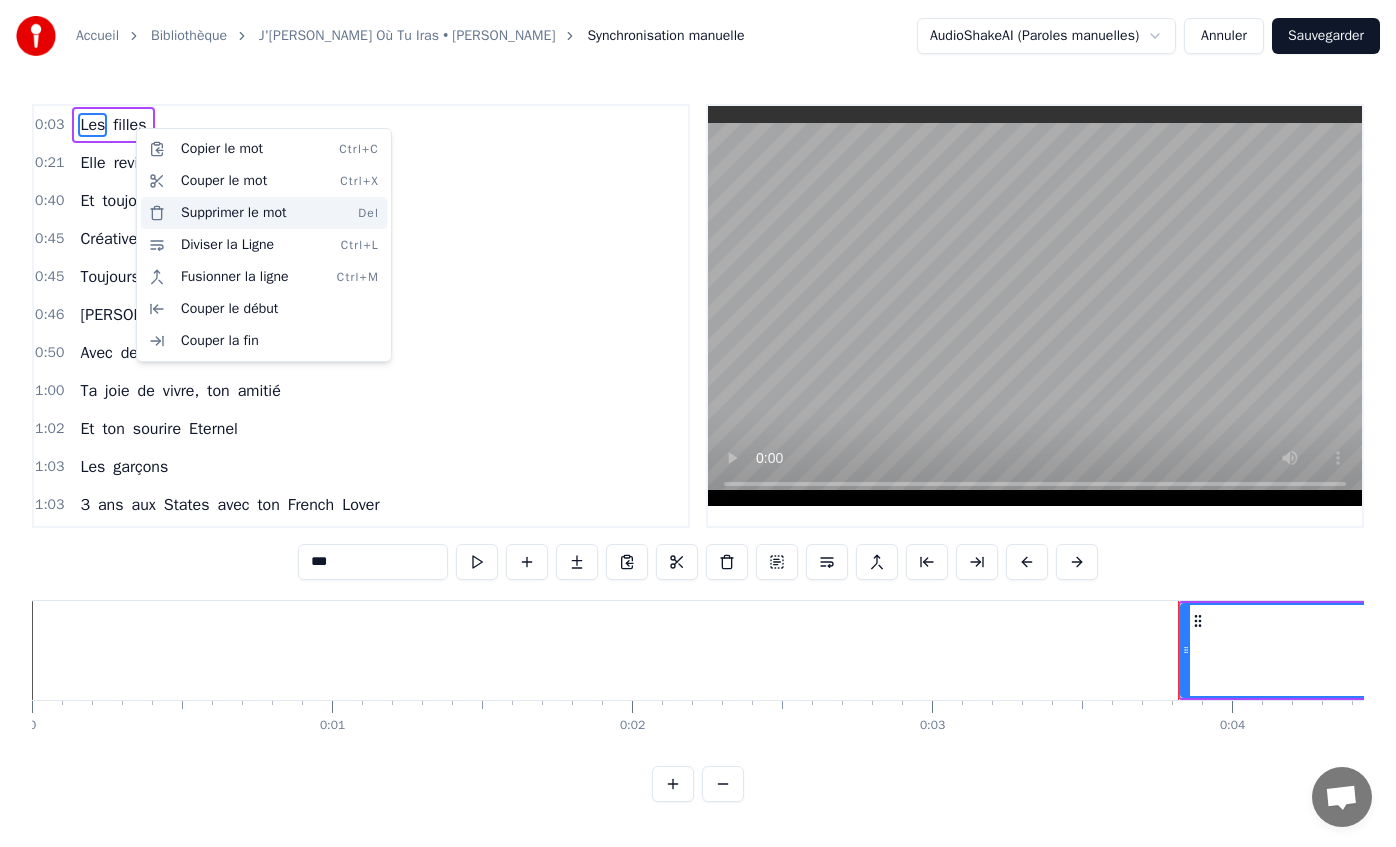 click on "Supprimer le mot Del" at bounding box center [264, 213] 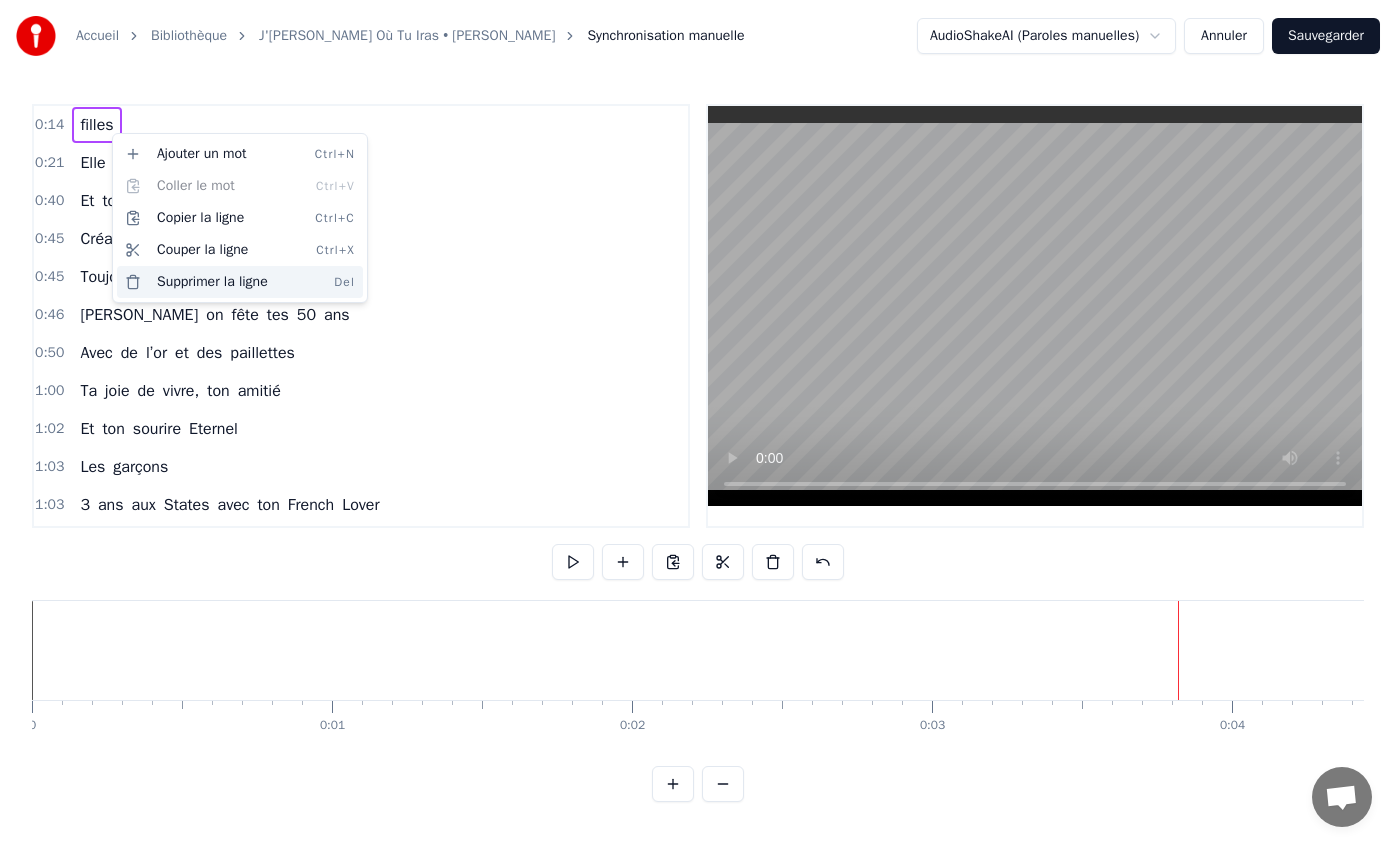 click on "Supprimer la ligne Del" at bounding box center [240, 282] 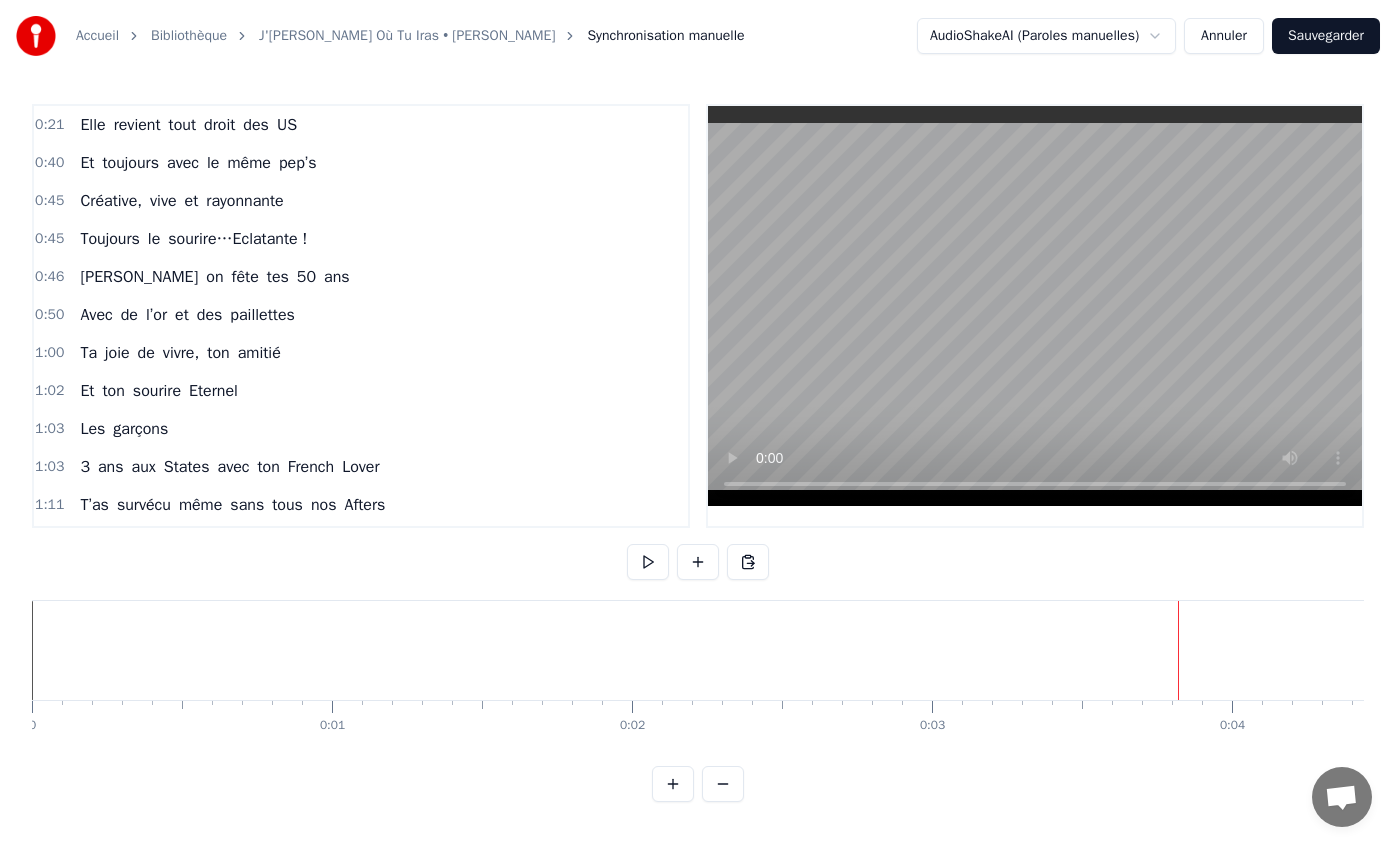 type 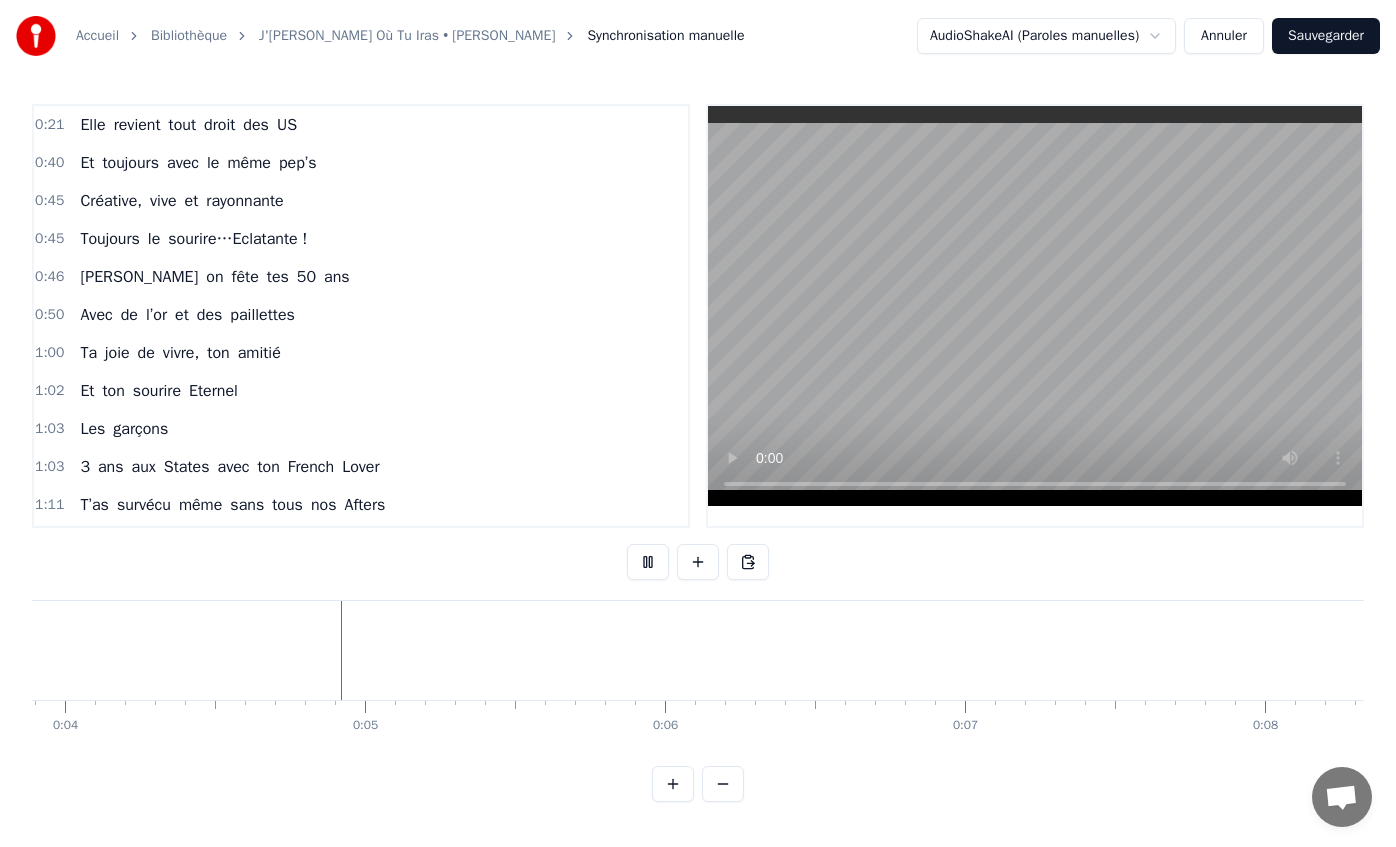 scroll, scrollTop: 0, scrollLeft: 1168, axis: horizontal 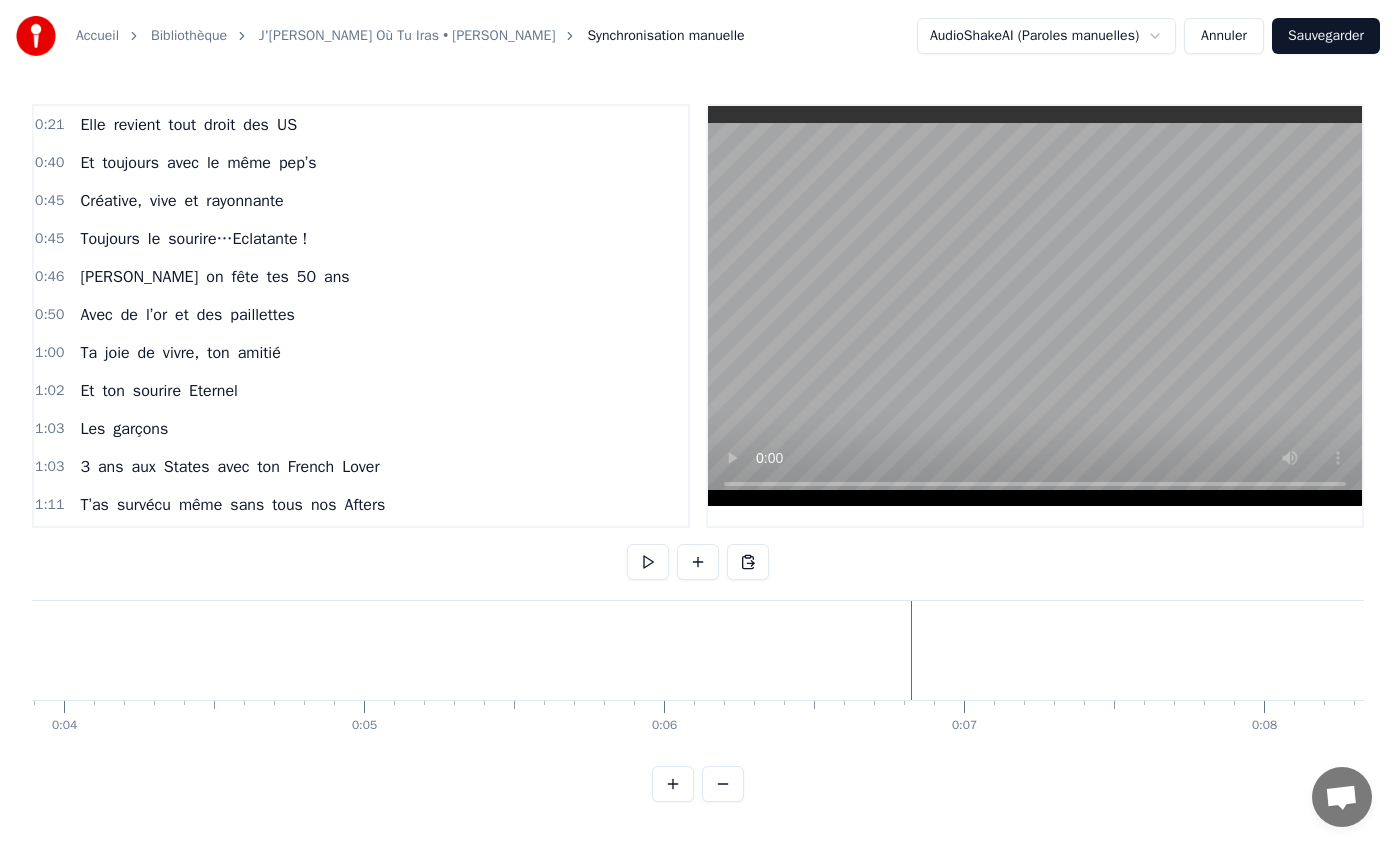 click on "0:21" at bounding box center (49, 125) 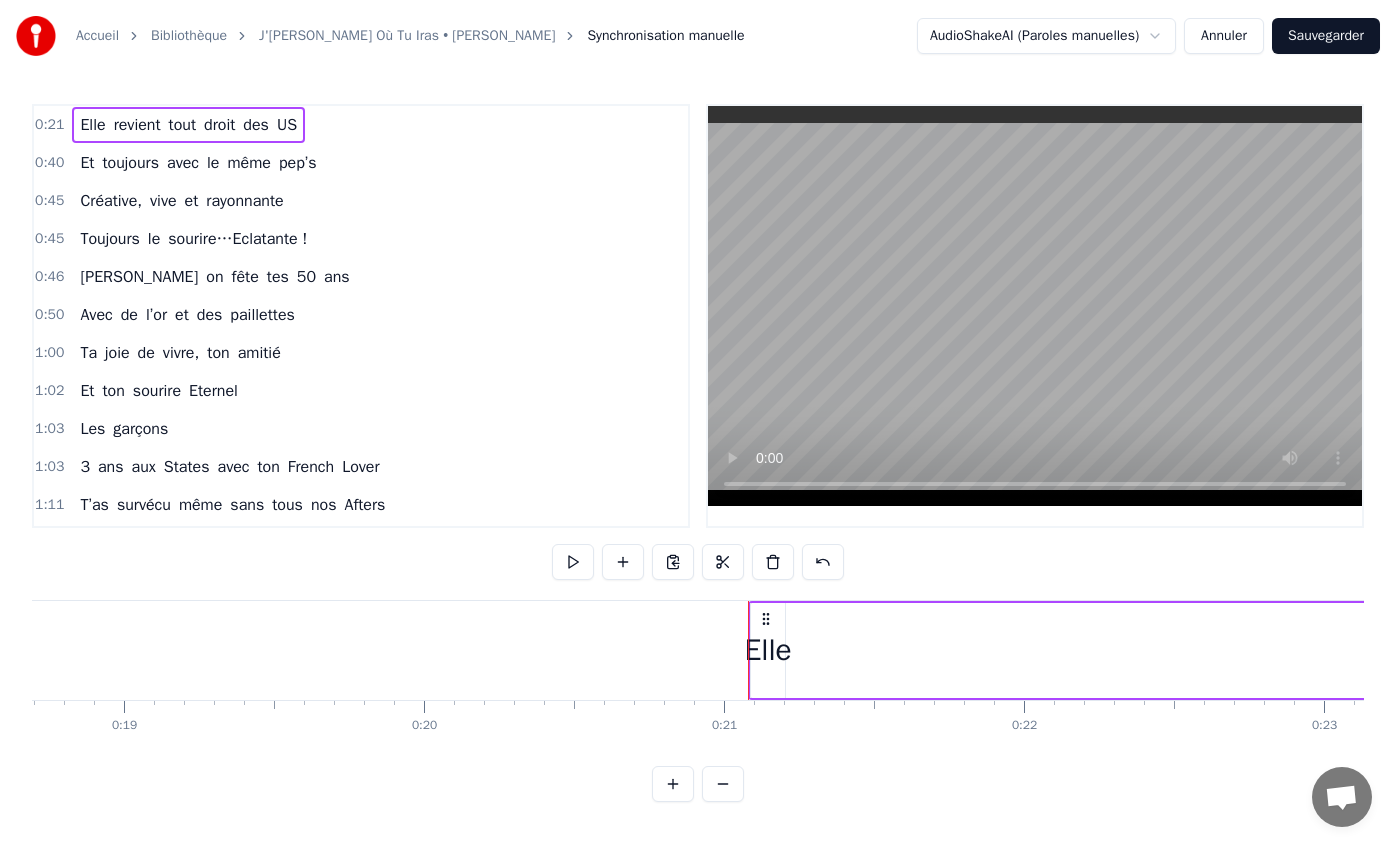 click on "0:21" at bounding box center [49, 125] 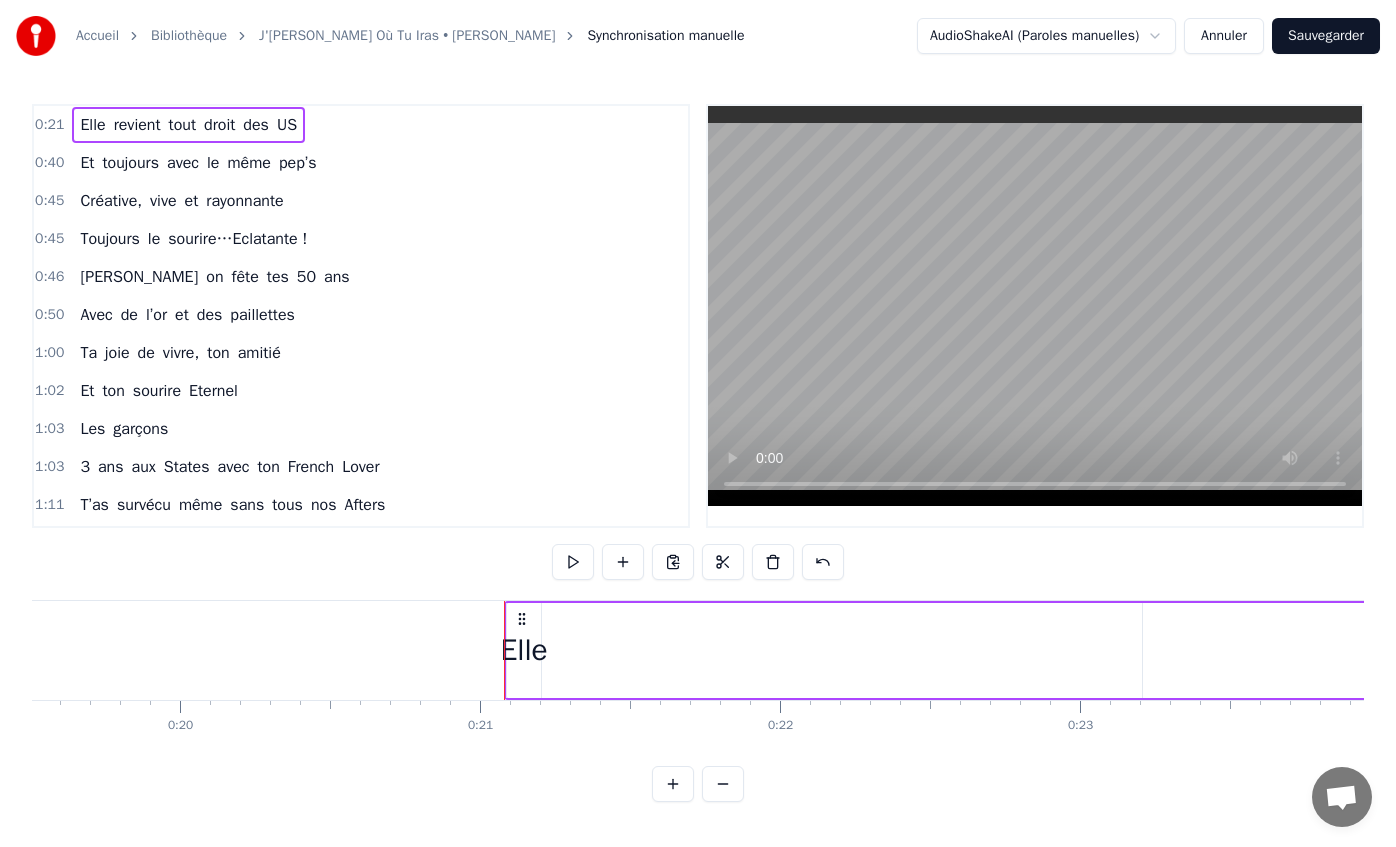 scroll, scrollTop: 0, scrollLeft: 6224, axis: horizontal 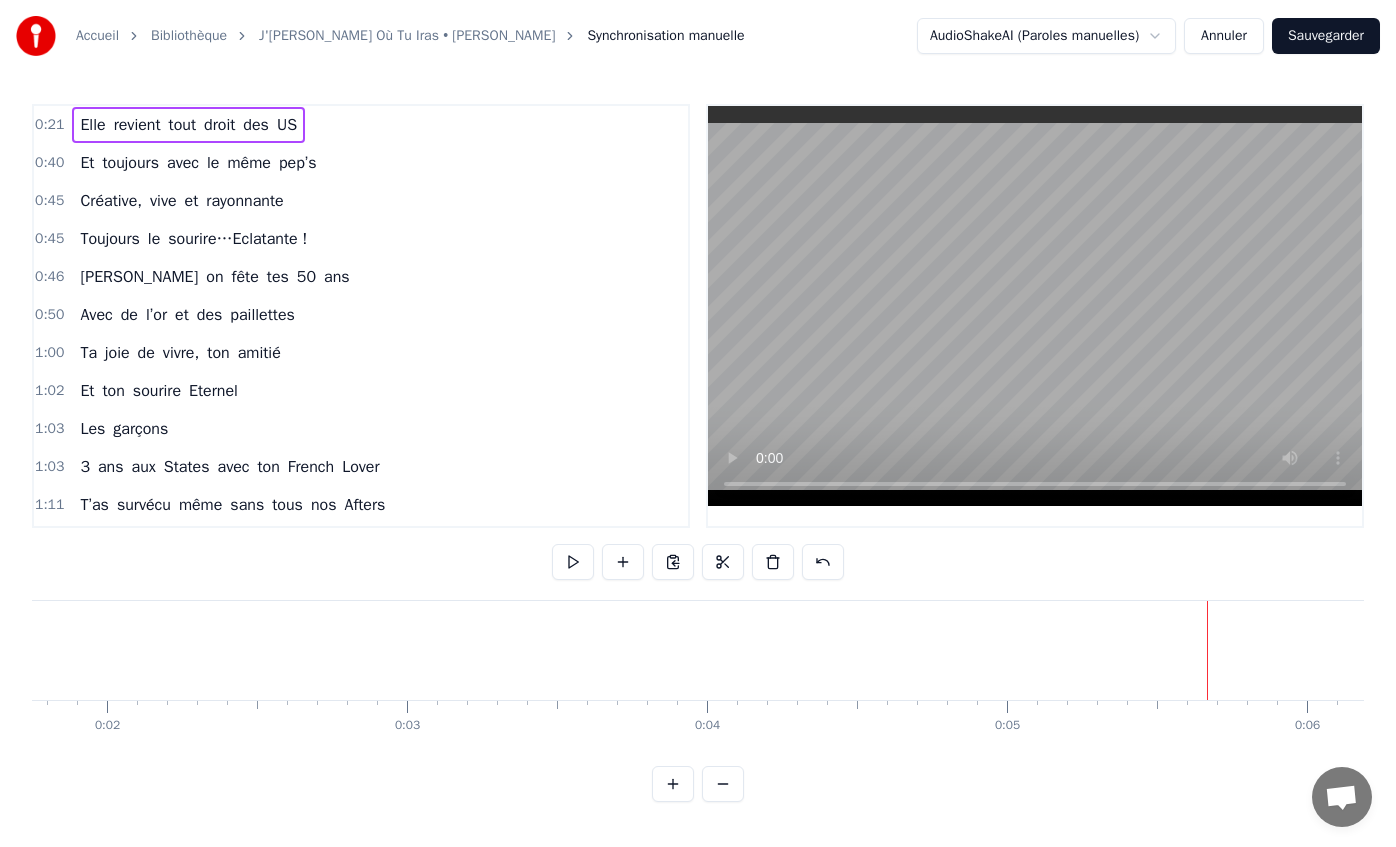 click on "0:21" at bounding box center (49, 125) 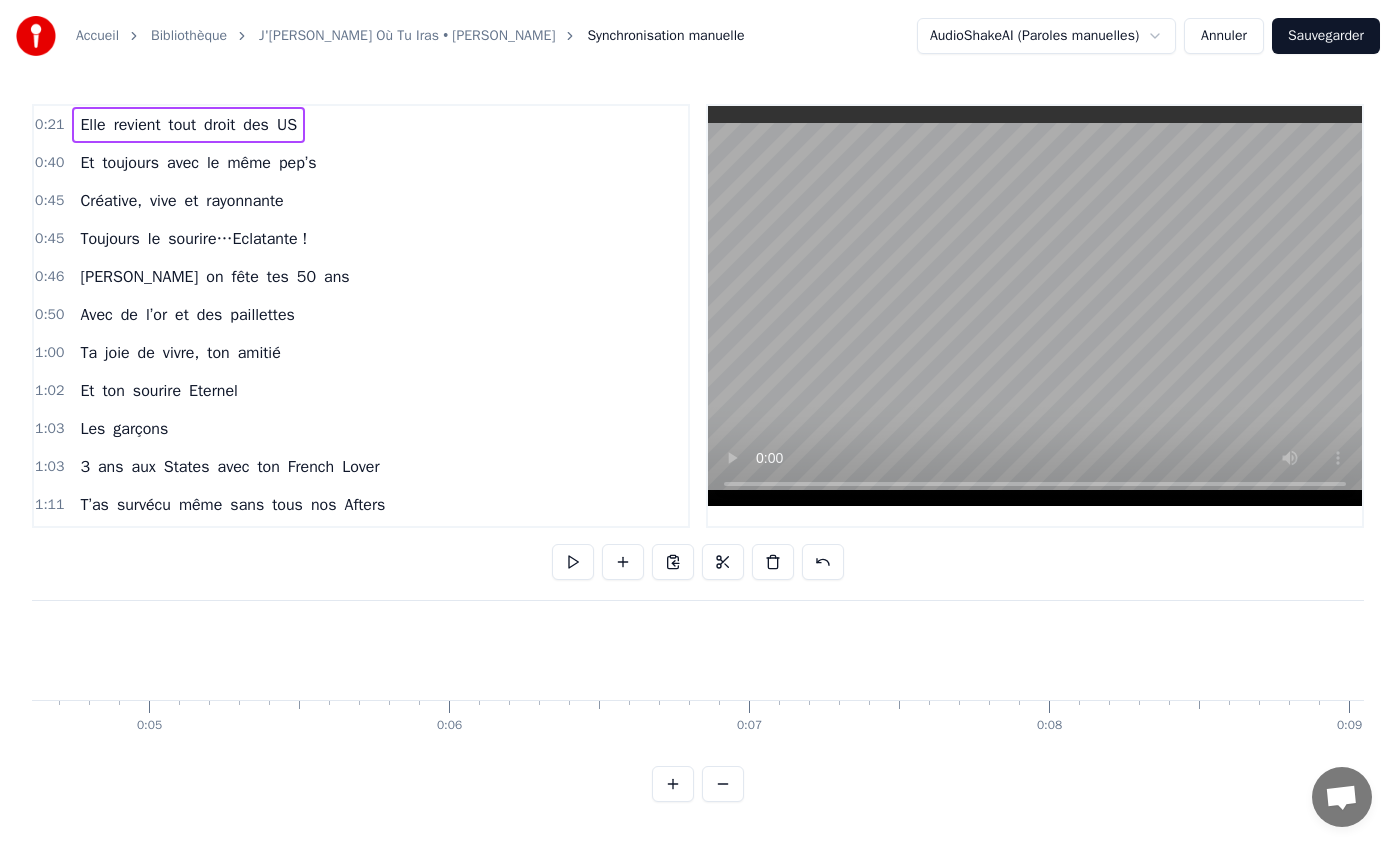 click on "0:21" at bounding box center (49, 125) 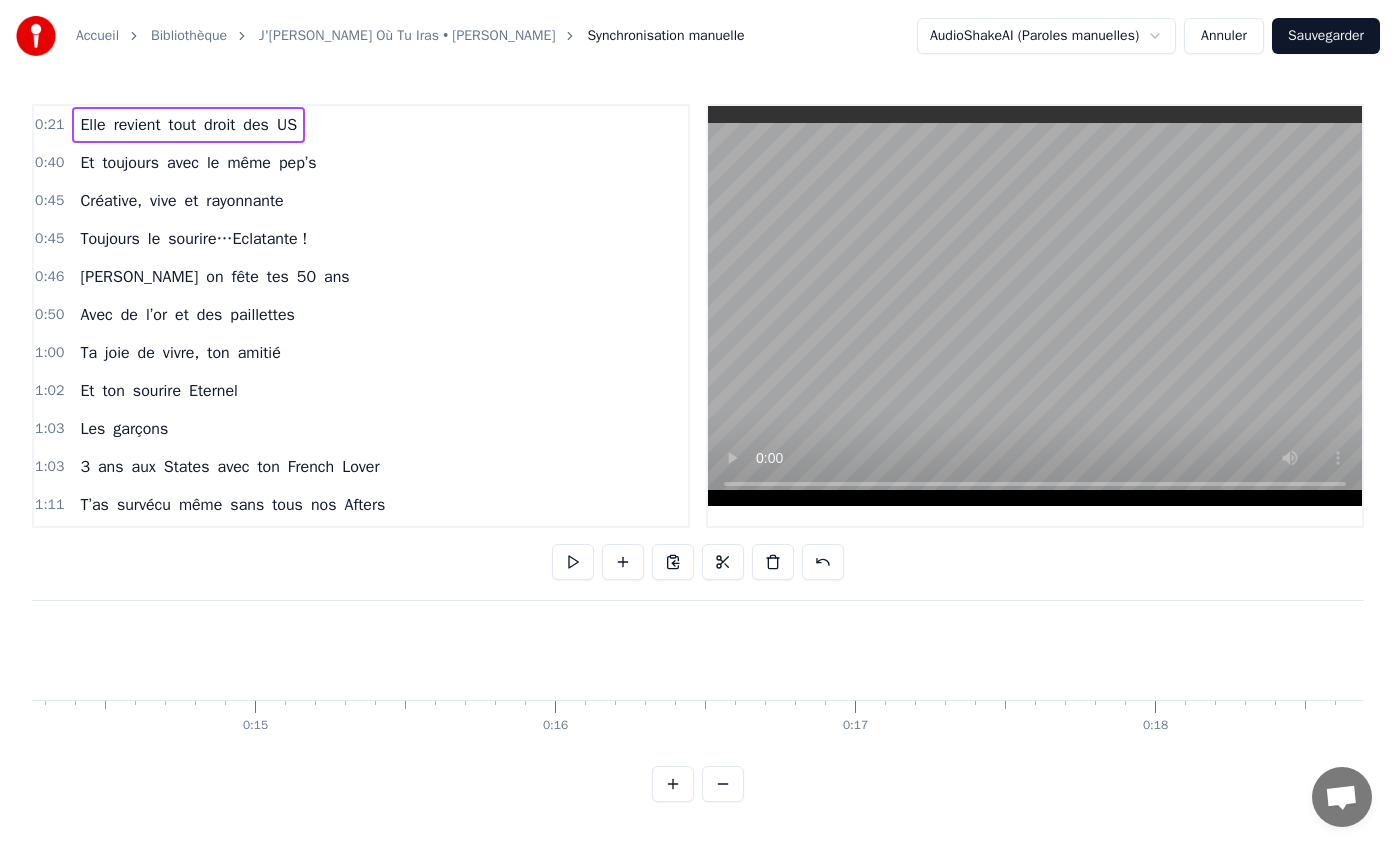 click on "0:21" at bounding box center (49, 125) 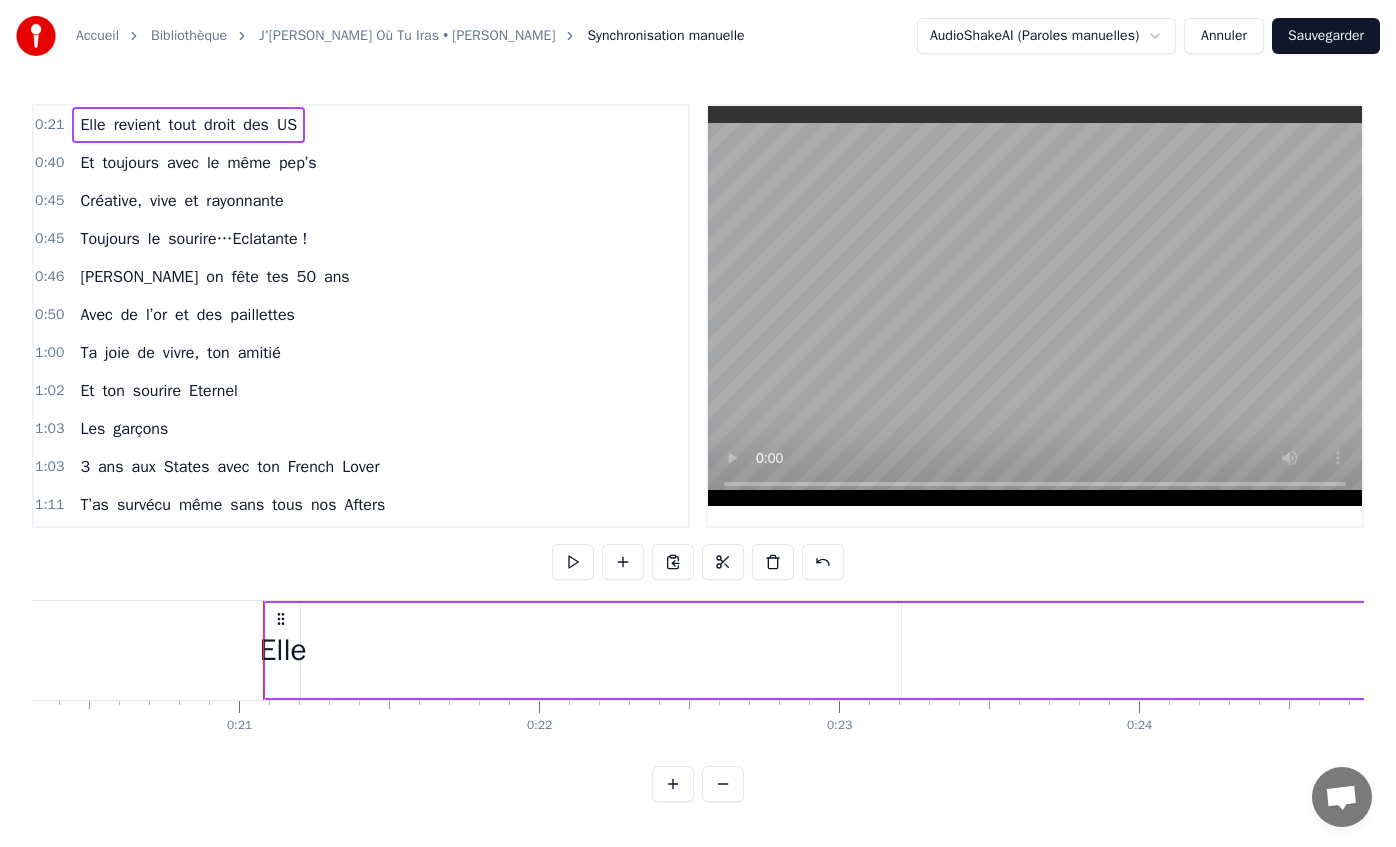 click on "0:21" at bounding box center (49, 125) 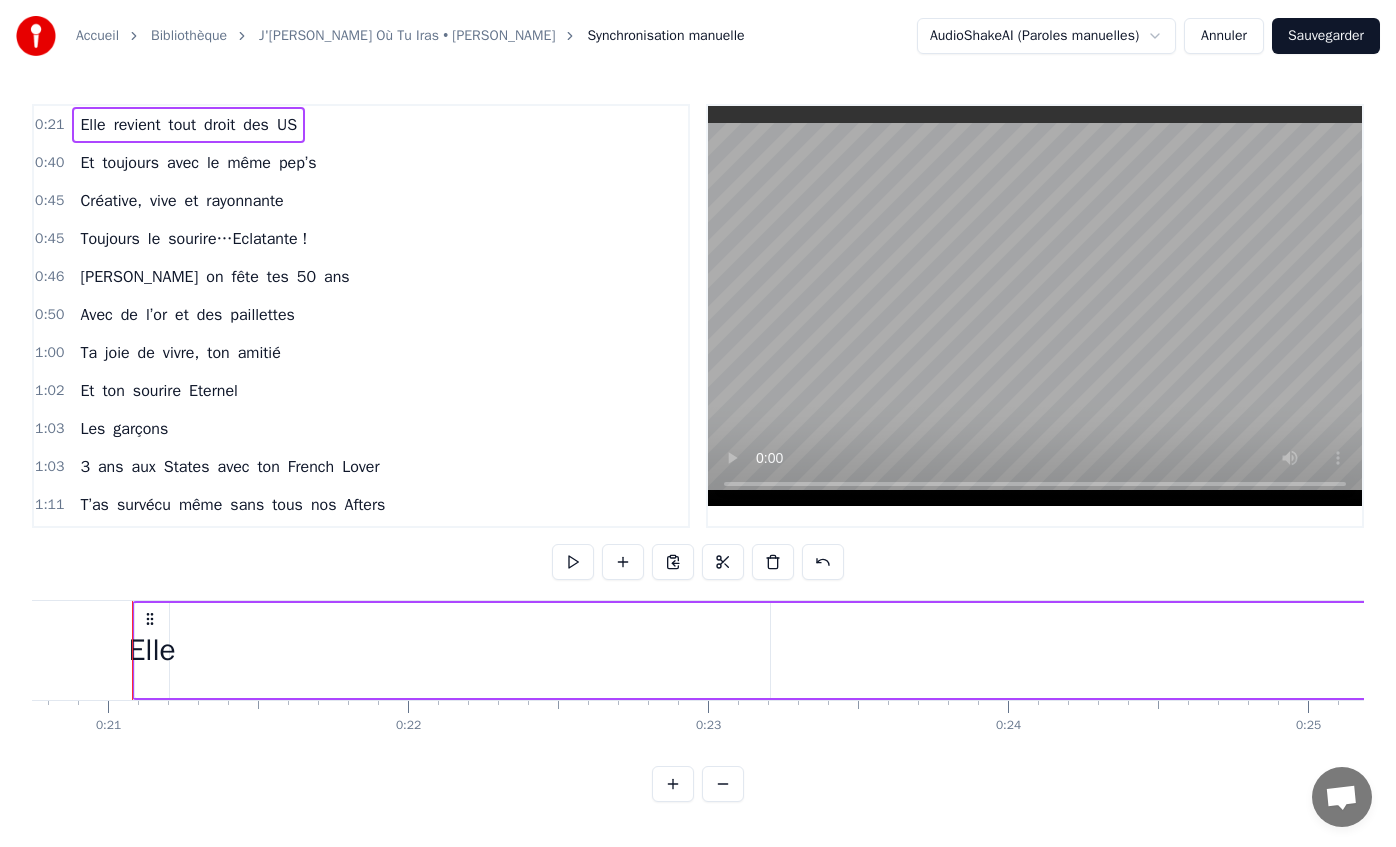 drag, startPoint x: 167, startPoint y: 633, endPoint x: 149, endPoint y: 633, distance: 18 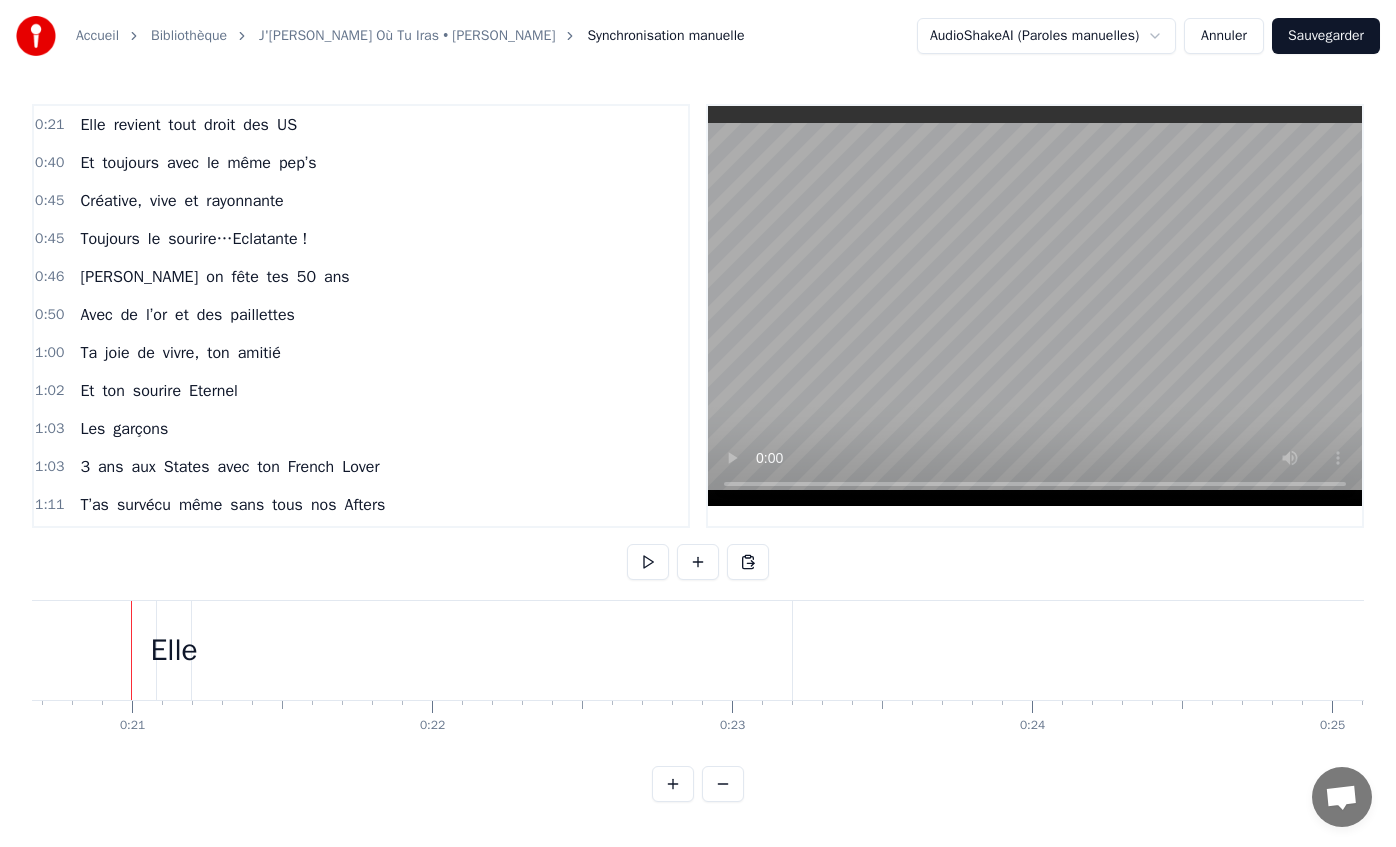 scroll, scrollTop: 0, scrollLeft: 6199, axis: horizontal 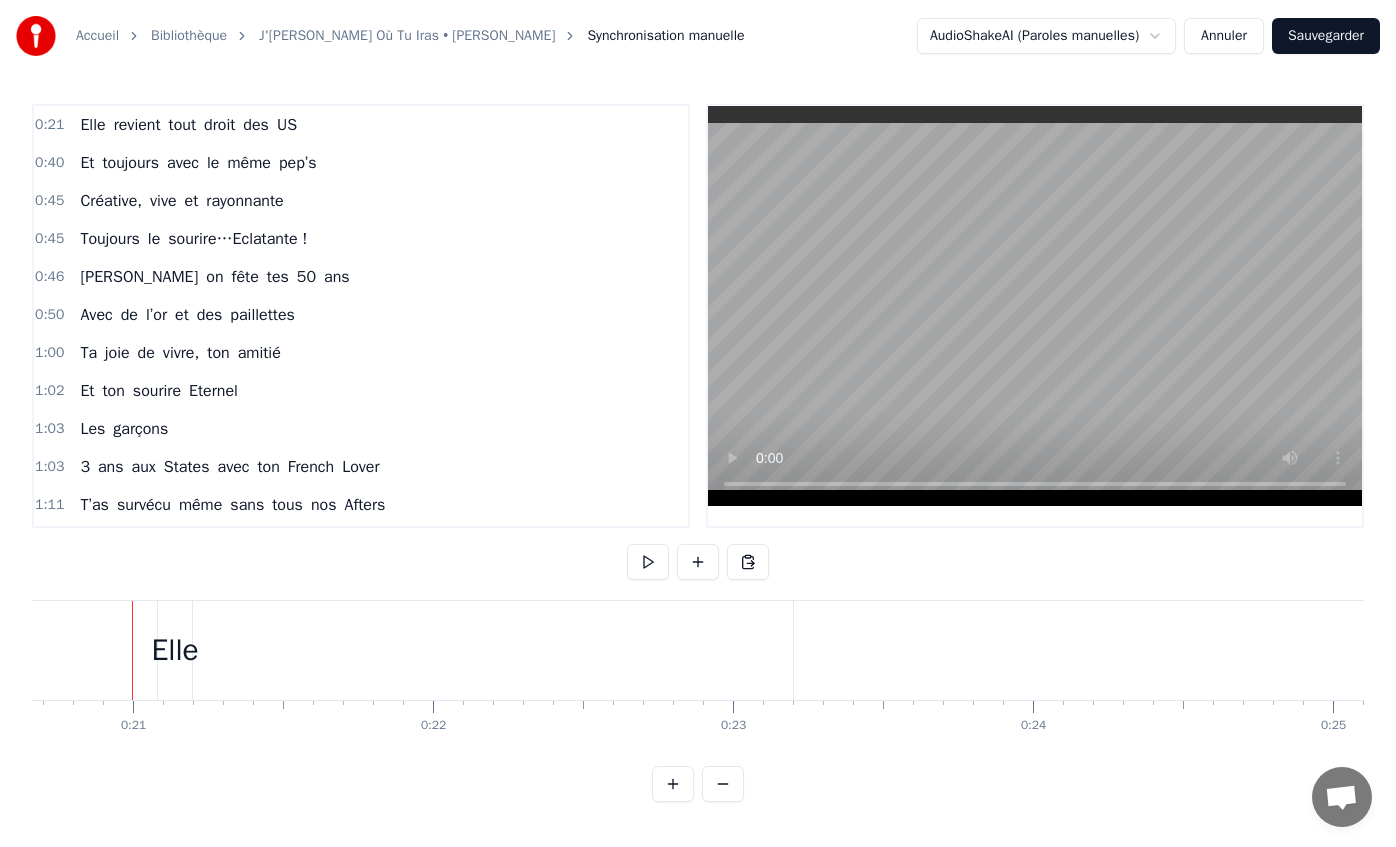 click at bounding box center (25058, 650) 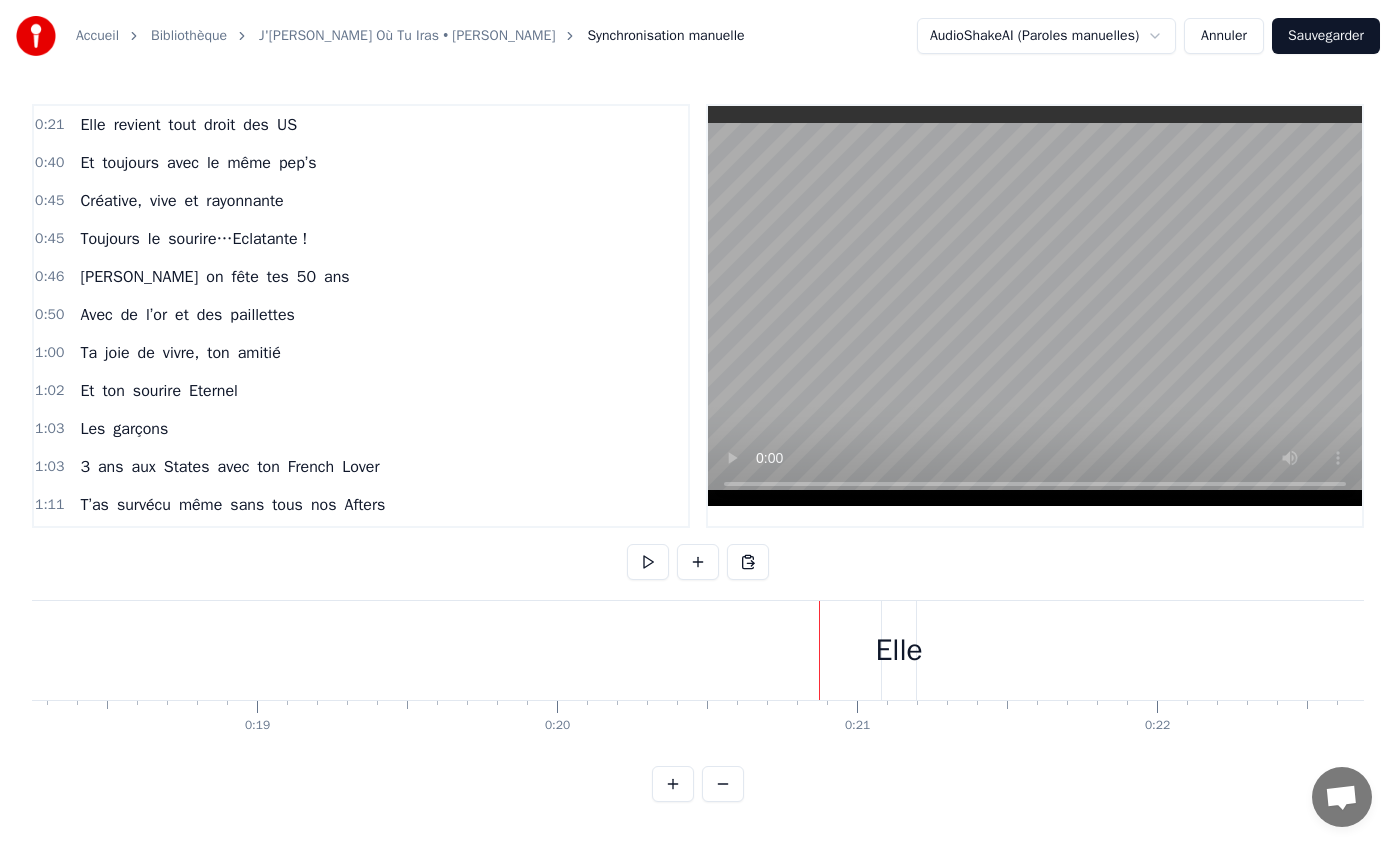 scroll, scrollTop: 0, scrollLeft: 5463, axis: horizontal 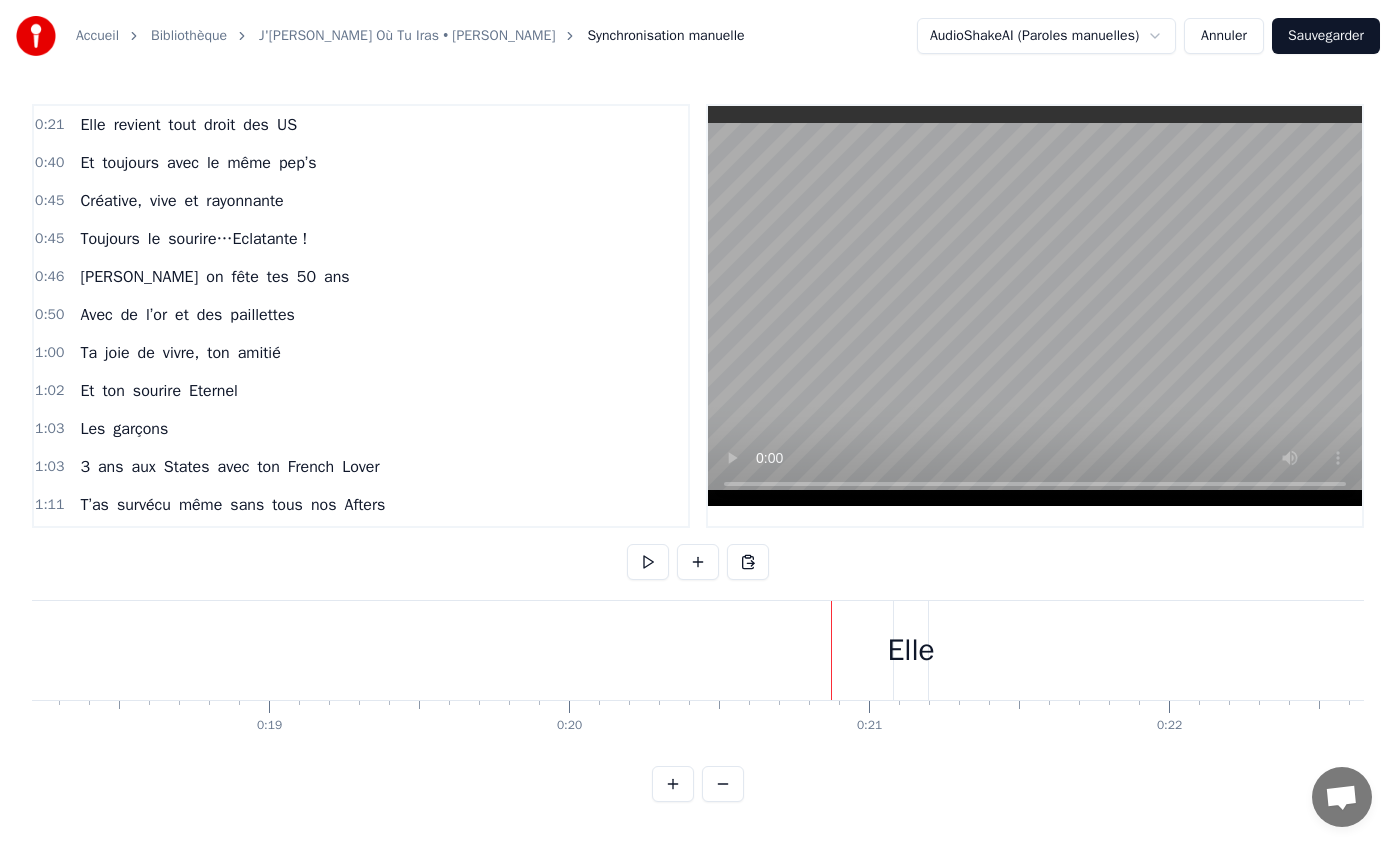 click at bounding box center [25794, 650] 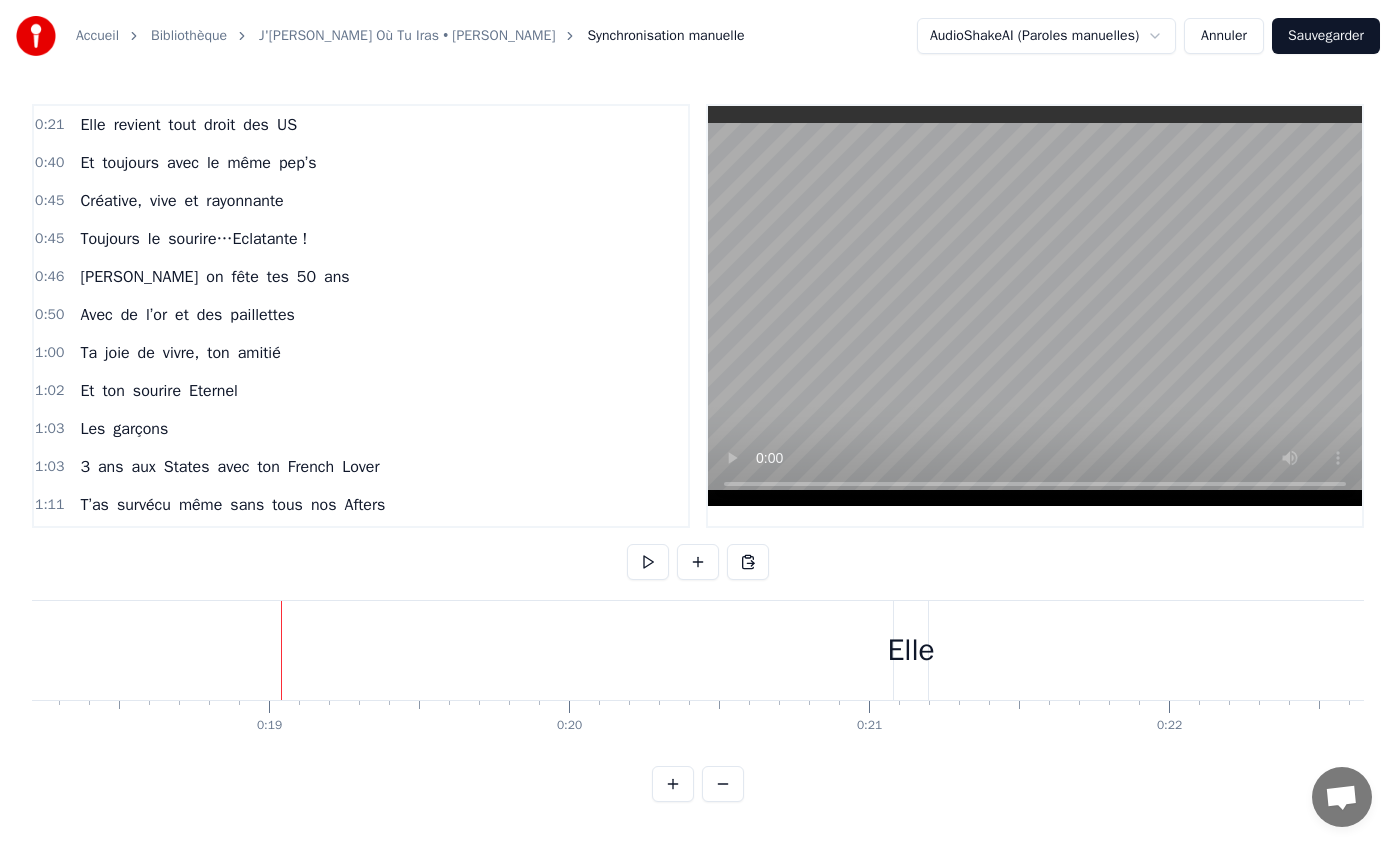 click at bounding box center (25794, 650) 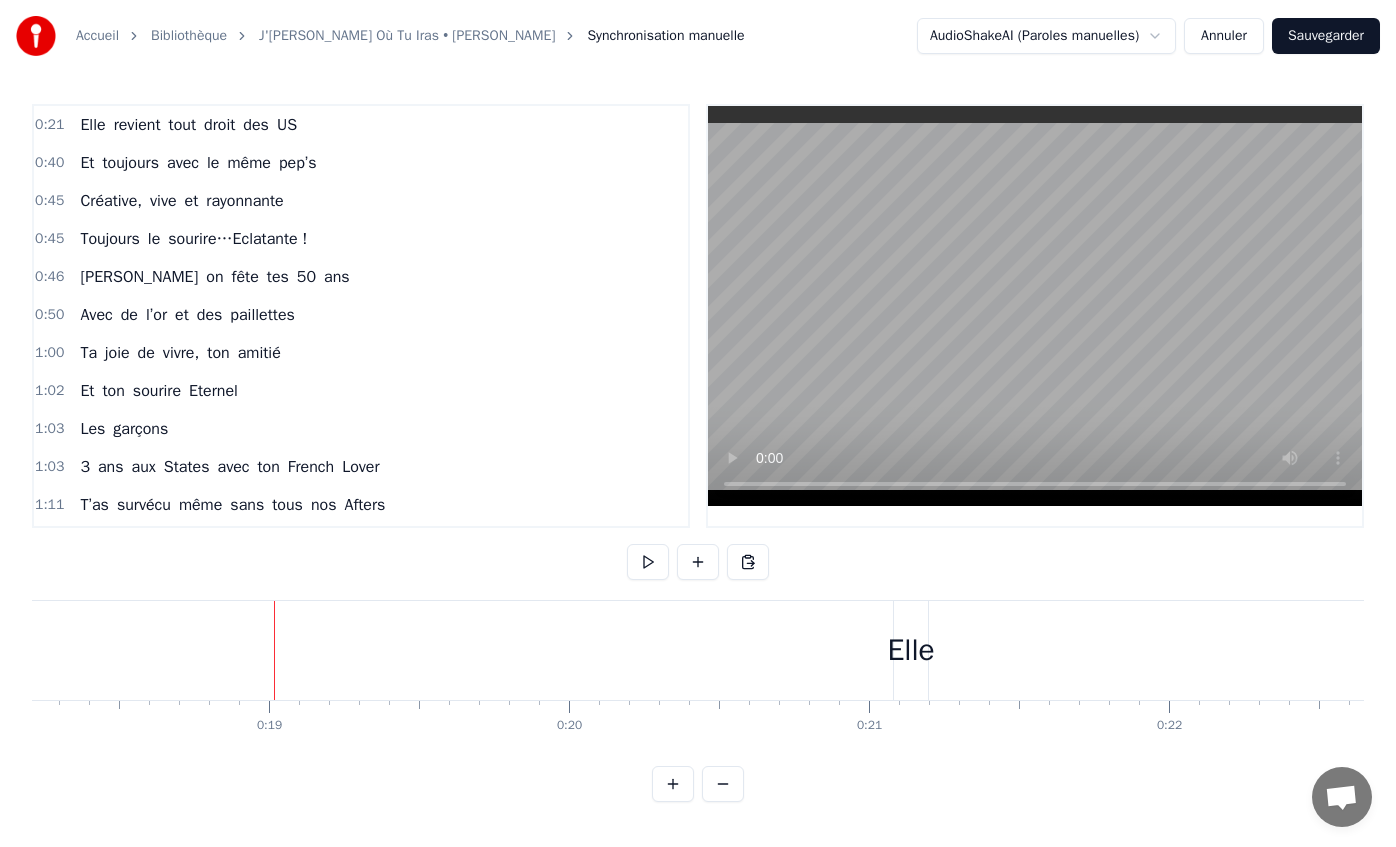 click at bounding box center [274, 650] 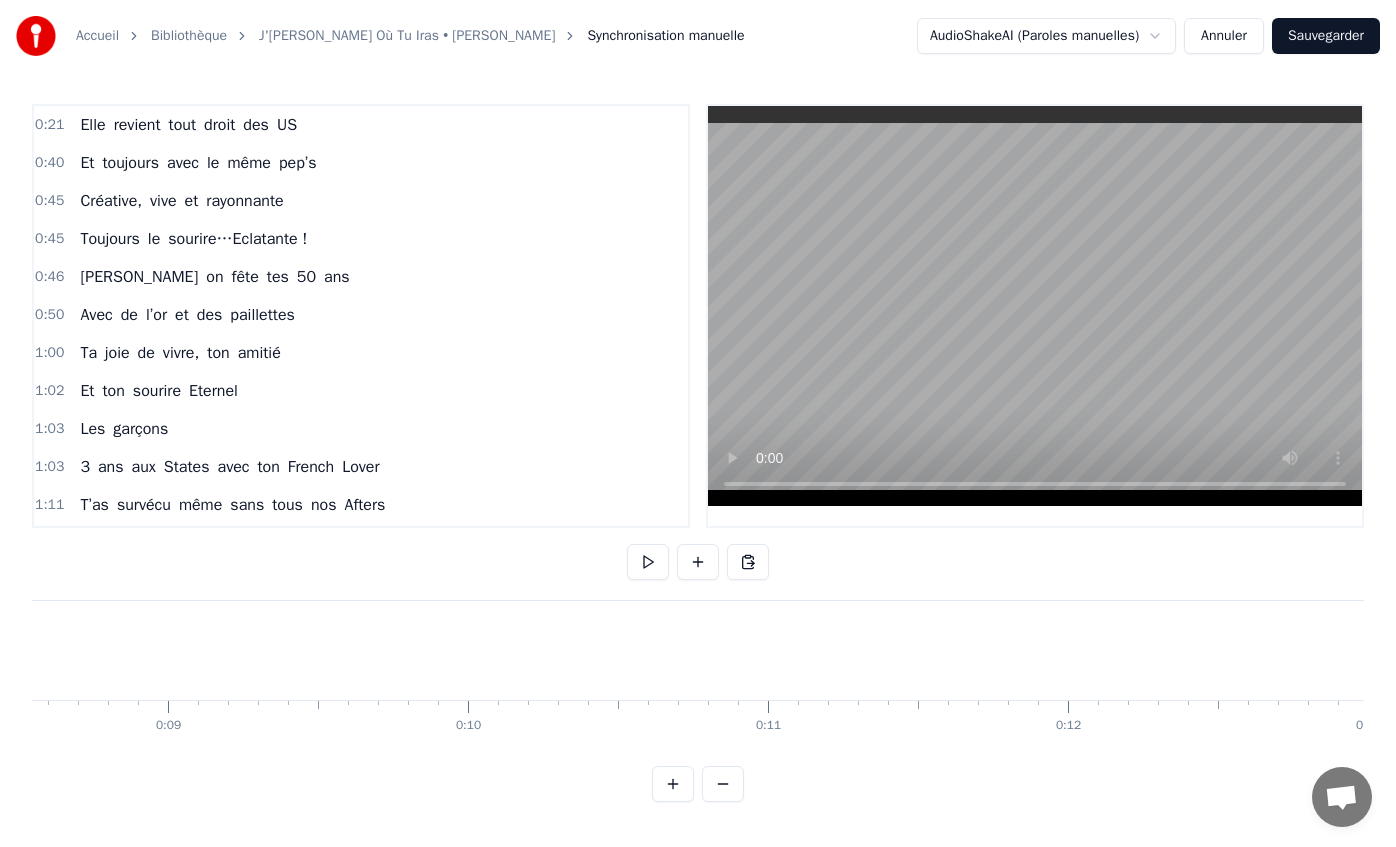 scroll, scrollTop: 0, scrollLeft: 2562, axis: horizontal 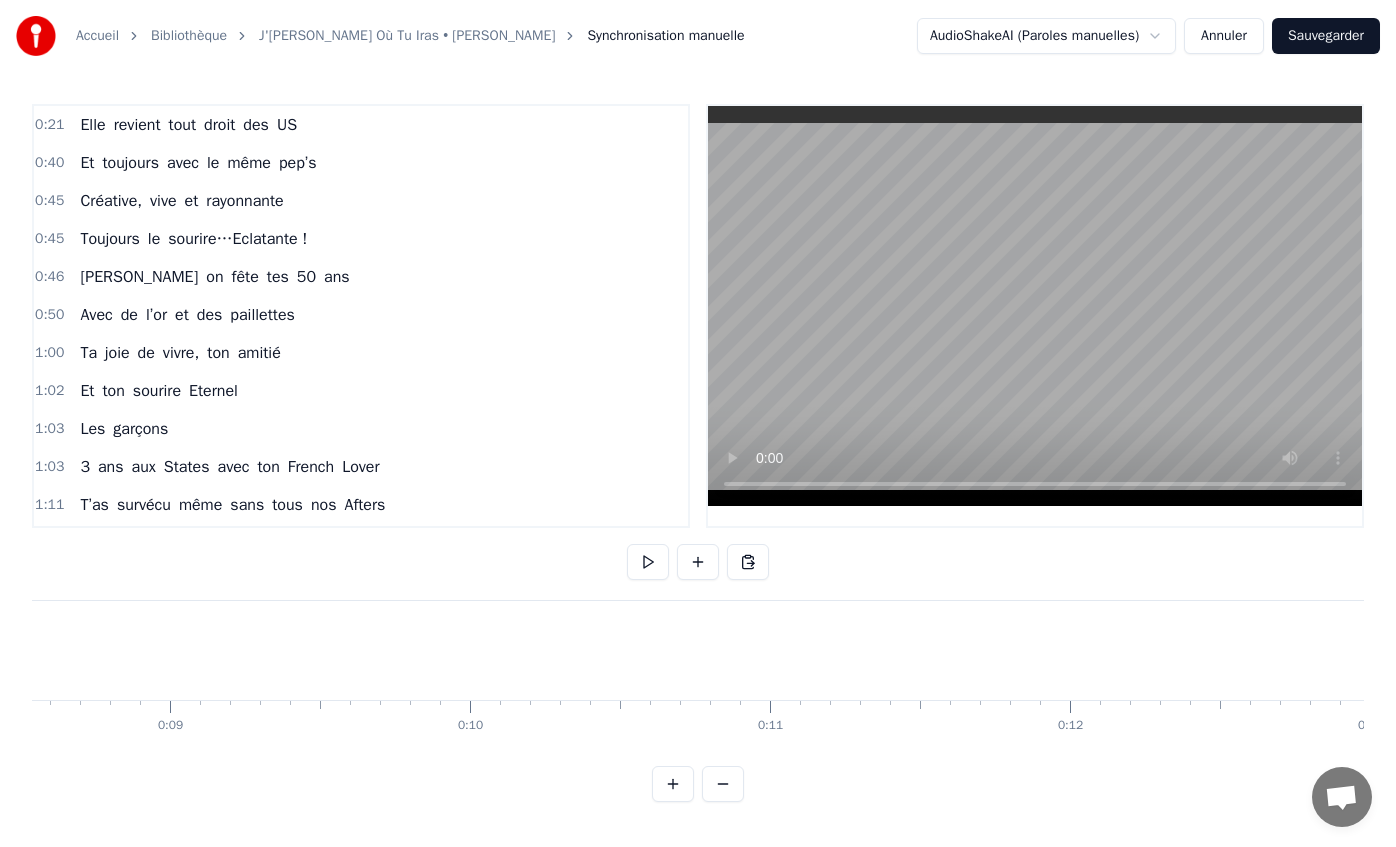 click at bounding box center [28695, 650] 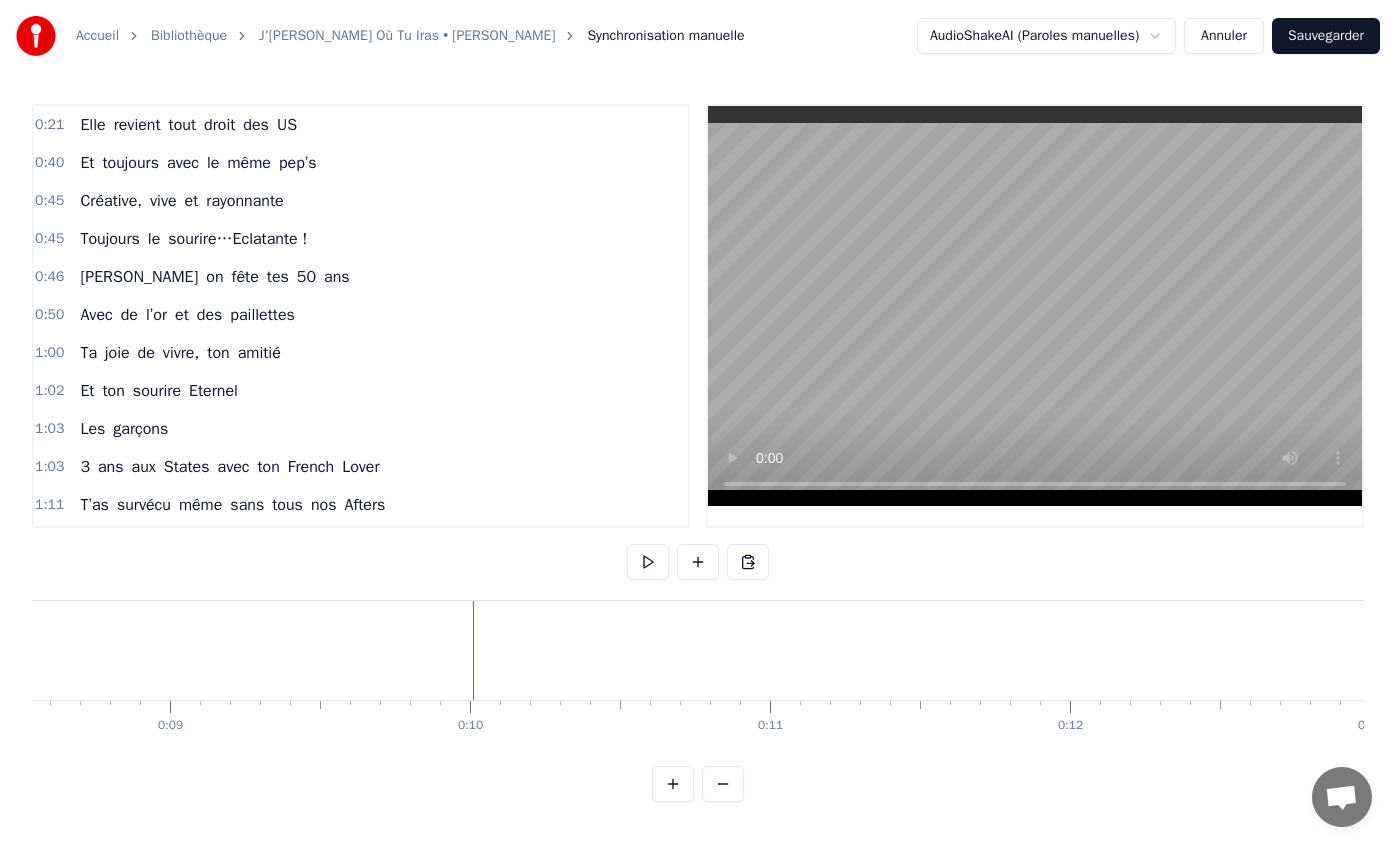 click on "Elle revient tout droit des US Et toujours avec le même pep’s Créative, vive et rayonnante Toujours le sourire…Eclatante ! [PERSON_NAME] on fête tes 50 ans Avec de l’or et des paillettes Ta joie de vivre, ton amitié Et ton sourire Eternel Les garçons 3 ans aux [GEOGRAPHIC_DATA] avec ton French Lover T’as survécu même sans tous nos Afters Maint’nant on va rattraper le temps et on va faire le Show Refrain tous ensemble On sera toujours là Pour partager ta joie On sera toujours là Qu’importe la place, qu’importe l’endroit Les filles Tu découpes, tu peins et tu colles Tu dois avoir d’la glue dans l’ sang Les murs et nous sommes les témoins De ton art étincelant T’as 50 ans, t’es une tornade On t’adore et ça s’entend On est là pour la déconnade Et pour te le dire en chantant les Garçons [GEOGRAPHIC_DATA], [GEOGRAPHIC_DATA], [GEOGRAPHIC_DATA], c’est magique Mais c’est à [GEOGRAPHIC_DATA] que porte le vent Et c’est ici qu’on va faire la fête Pour tes 50 ans Refrain tous ensemble On sera toujours là Pour partager ta joie" at bounding box center [28695, 650] 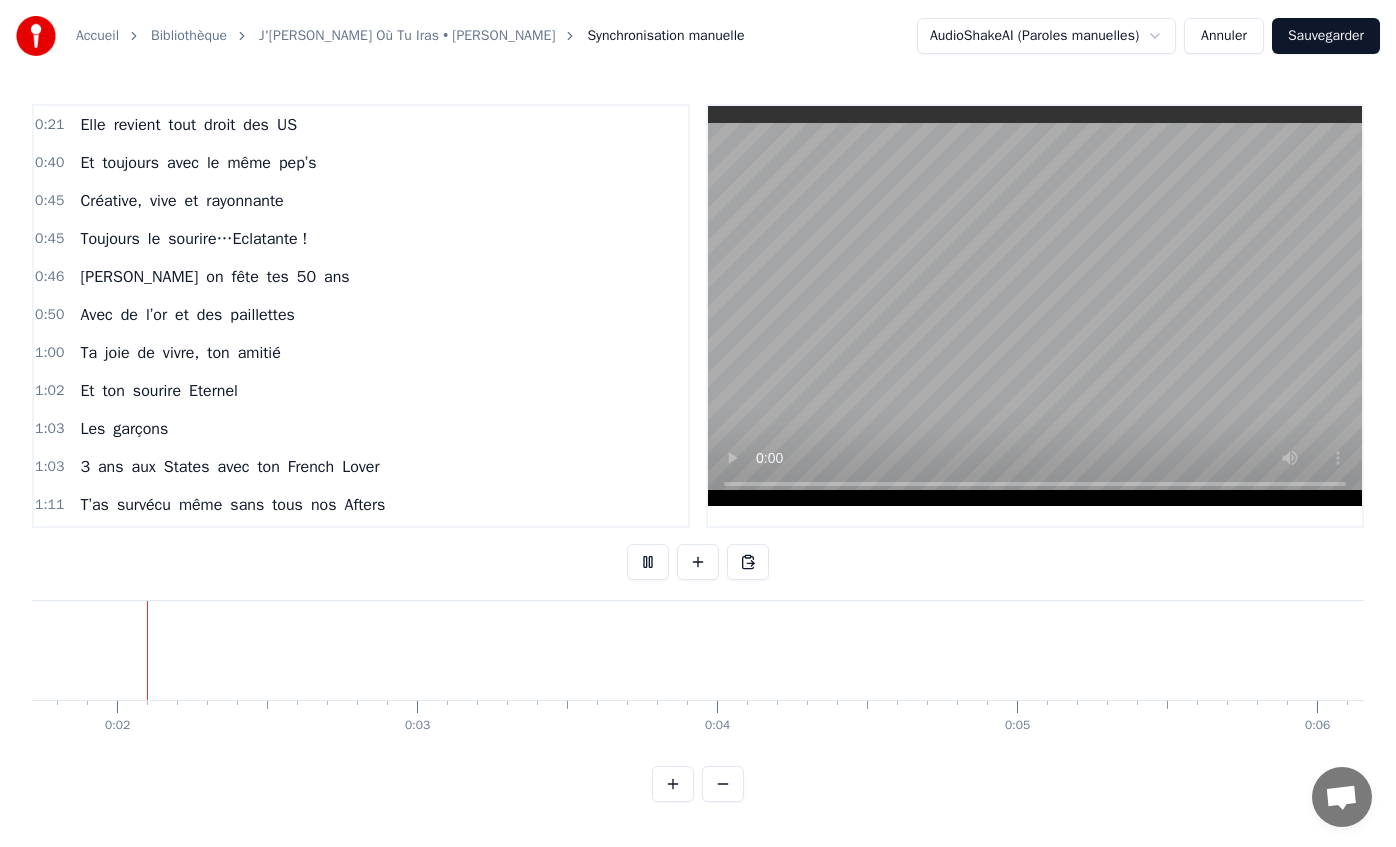 scroll, scrollTop: 0, scrollLeft: 517, axis: horizontal 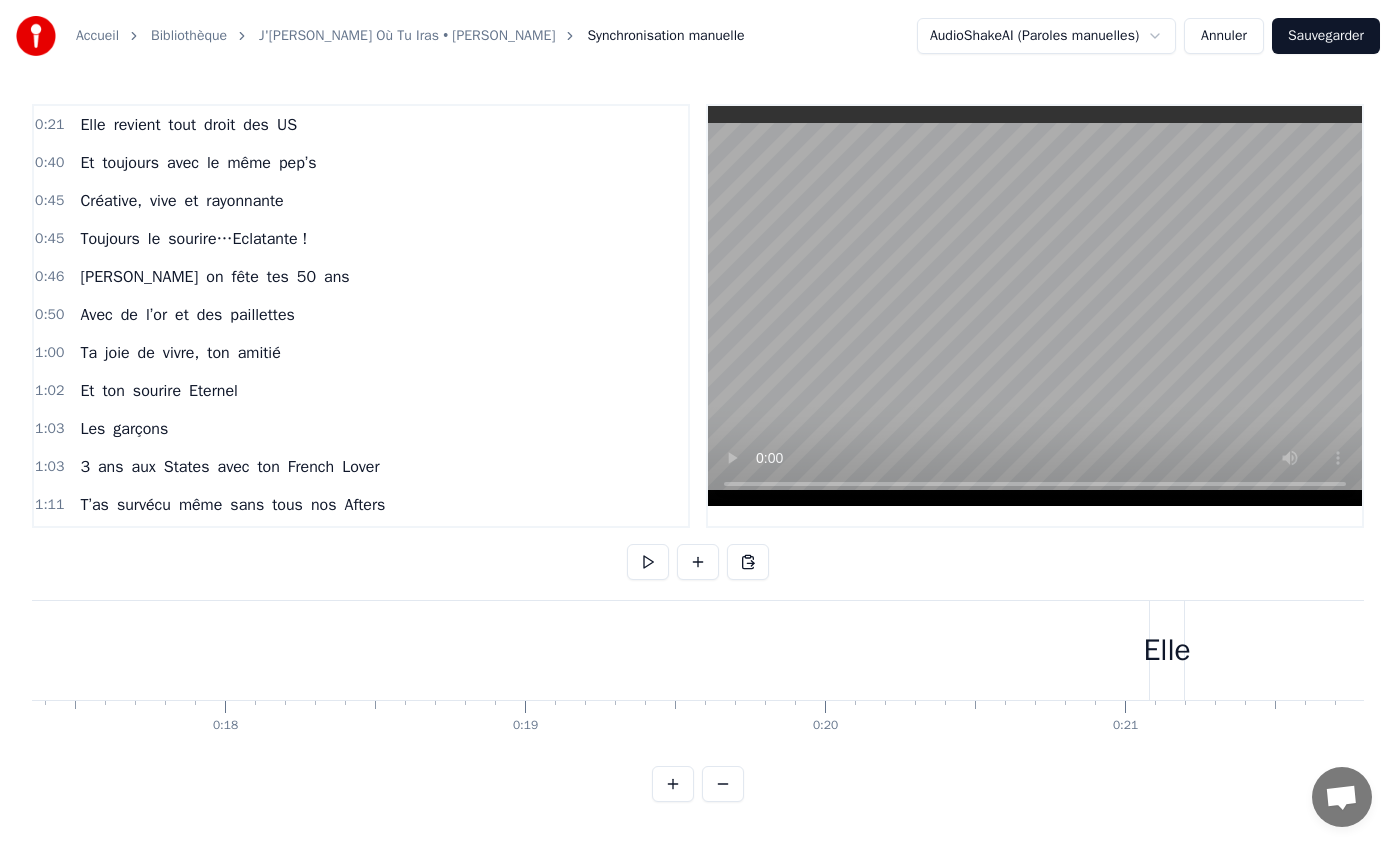 click on "Elle" at bounding box center [1166, 650] 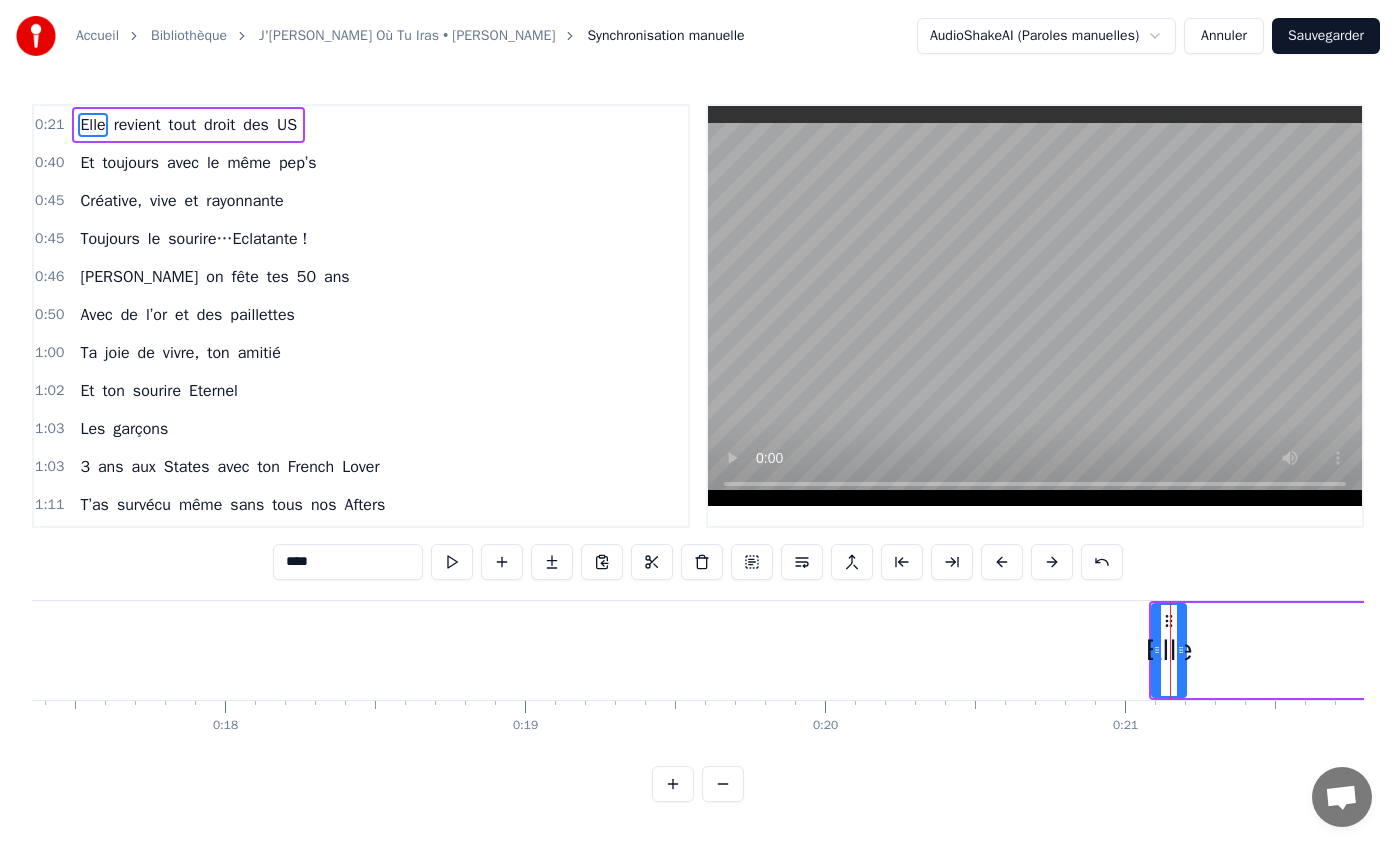 click at bounding box center [1181, 650] 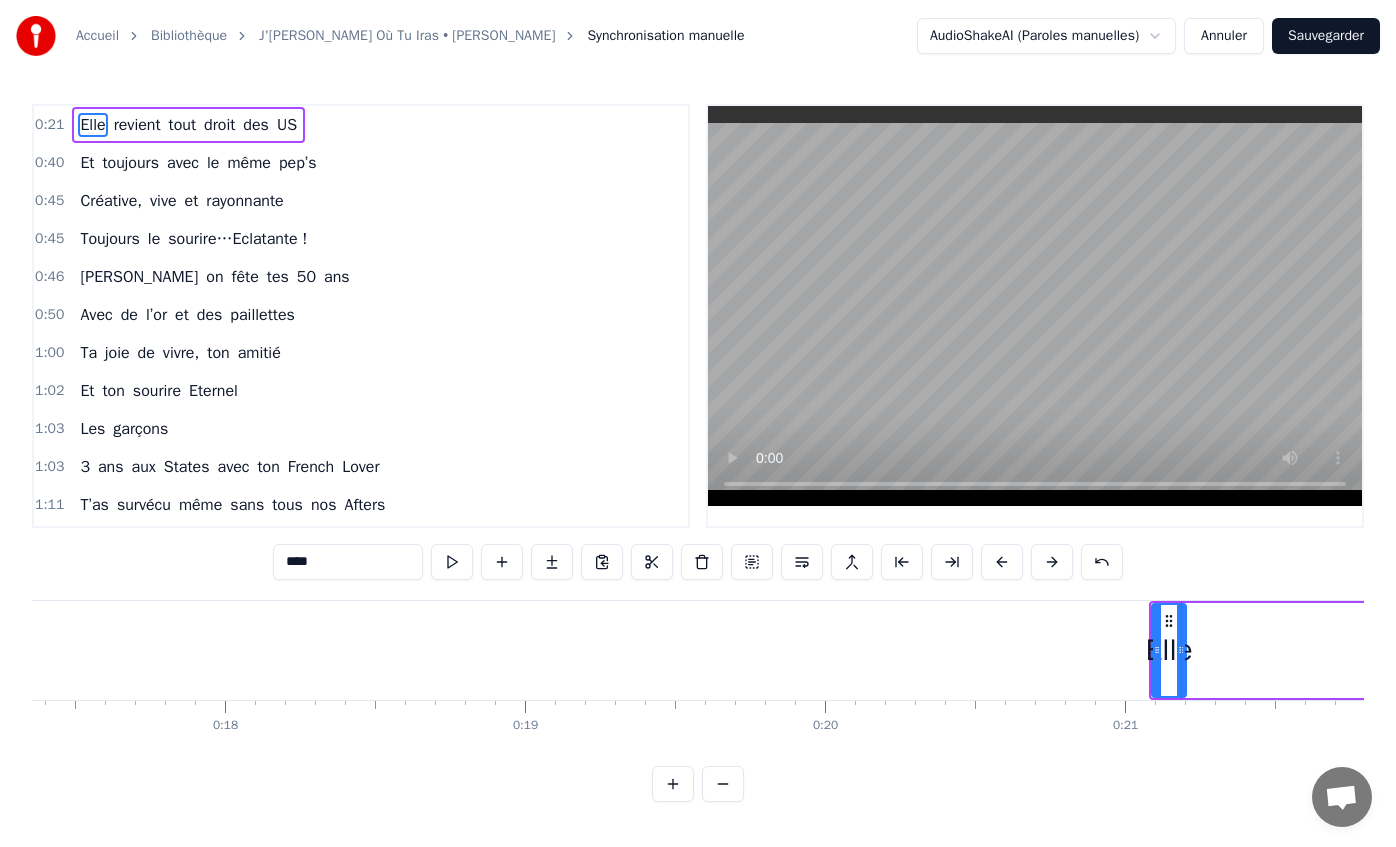 click on "Elle revient tout droit des US" at bounding box center [4082, 650] 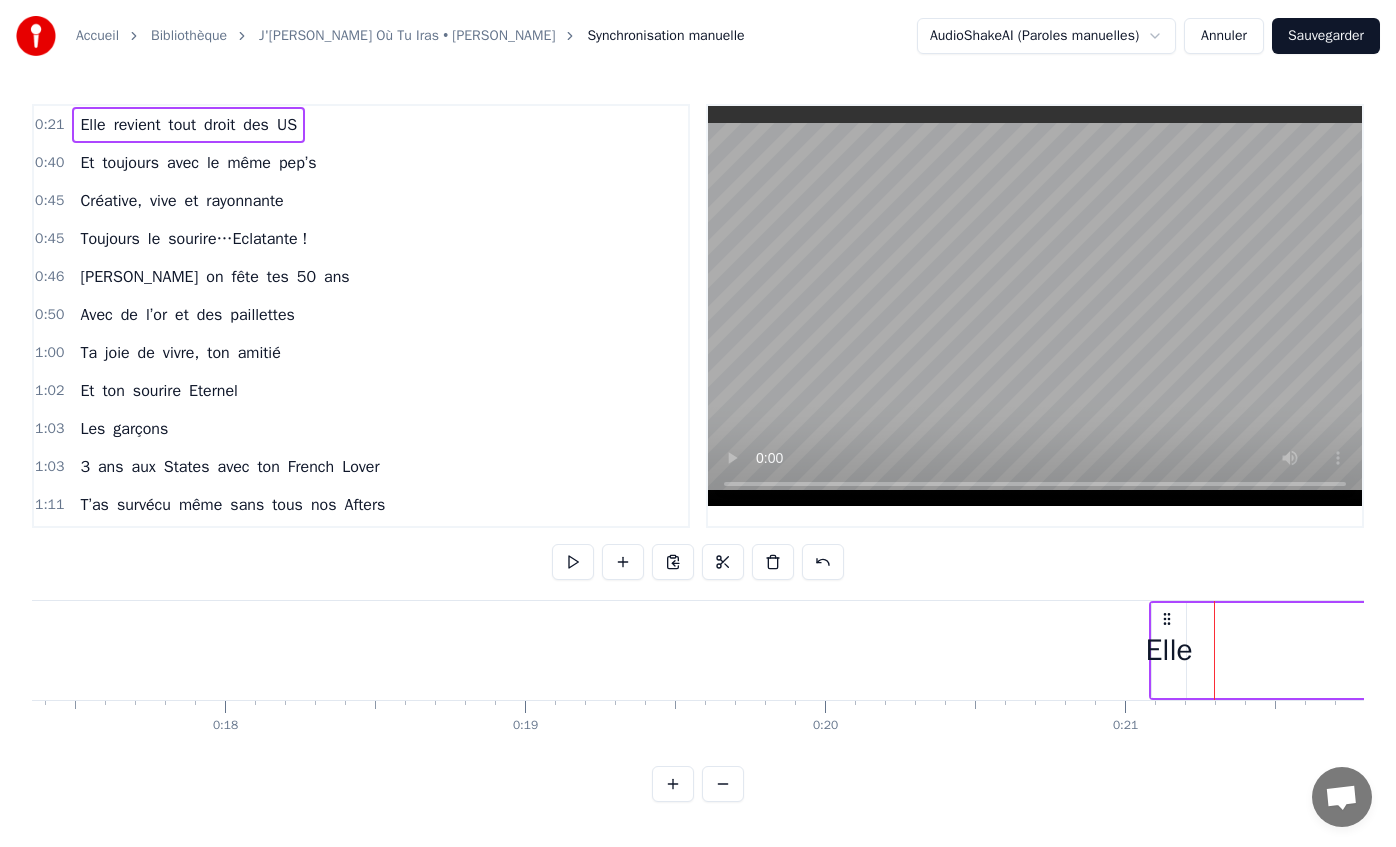 click on "Elle" at bounding box center (1168, 650) 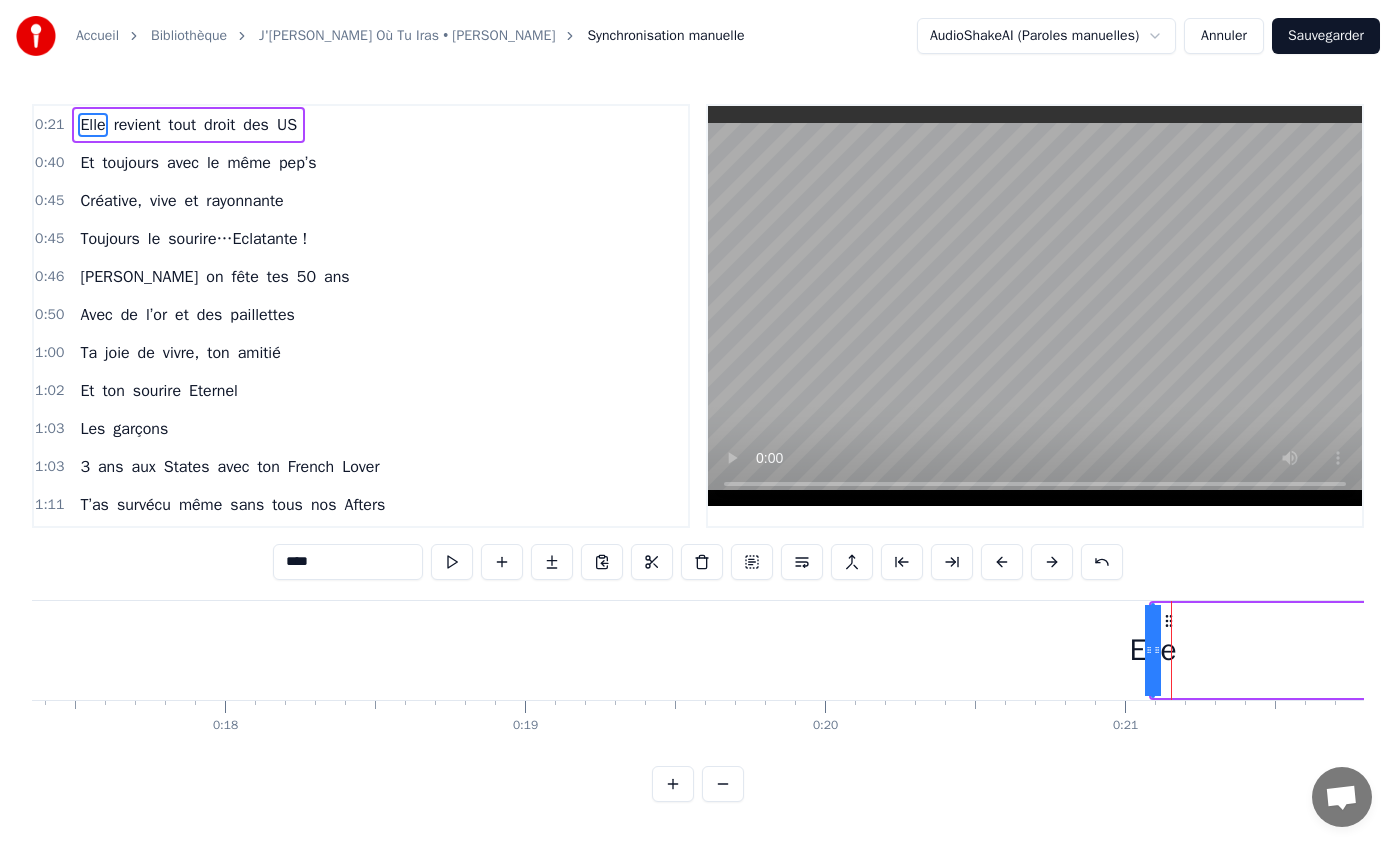 drag, startPoint x: 1182, startPoint y: 640, endPoint x: 1149, endPoint y: 668, distance: 43.27817 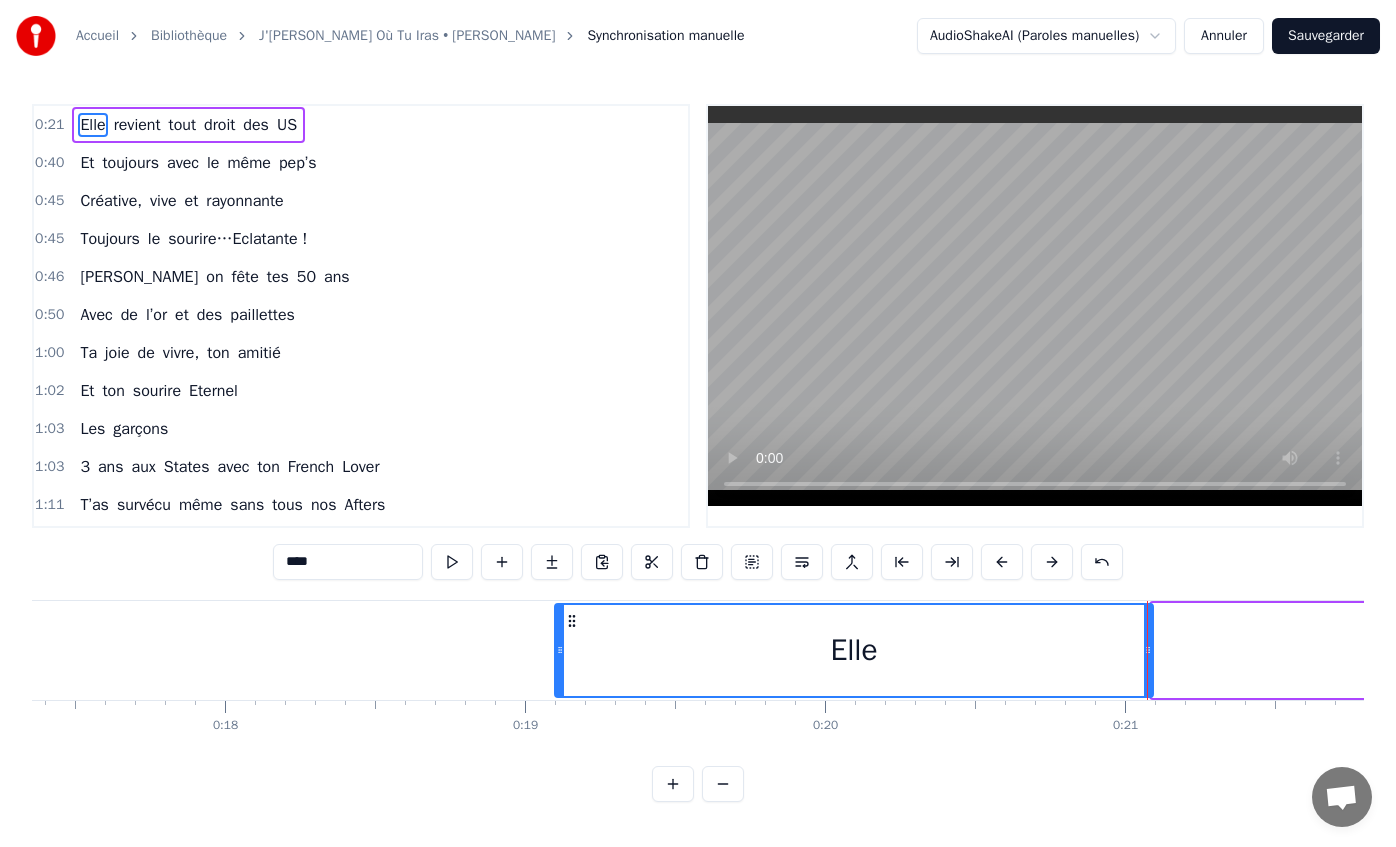 drag, startPoint x: 1157, startPoint y: 623, endPoint x: 561, endPoint y: 631, distance: 596.0537 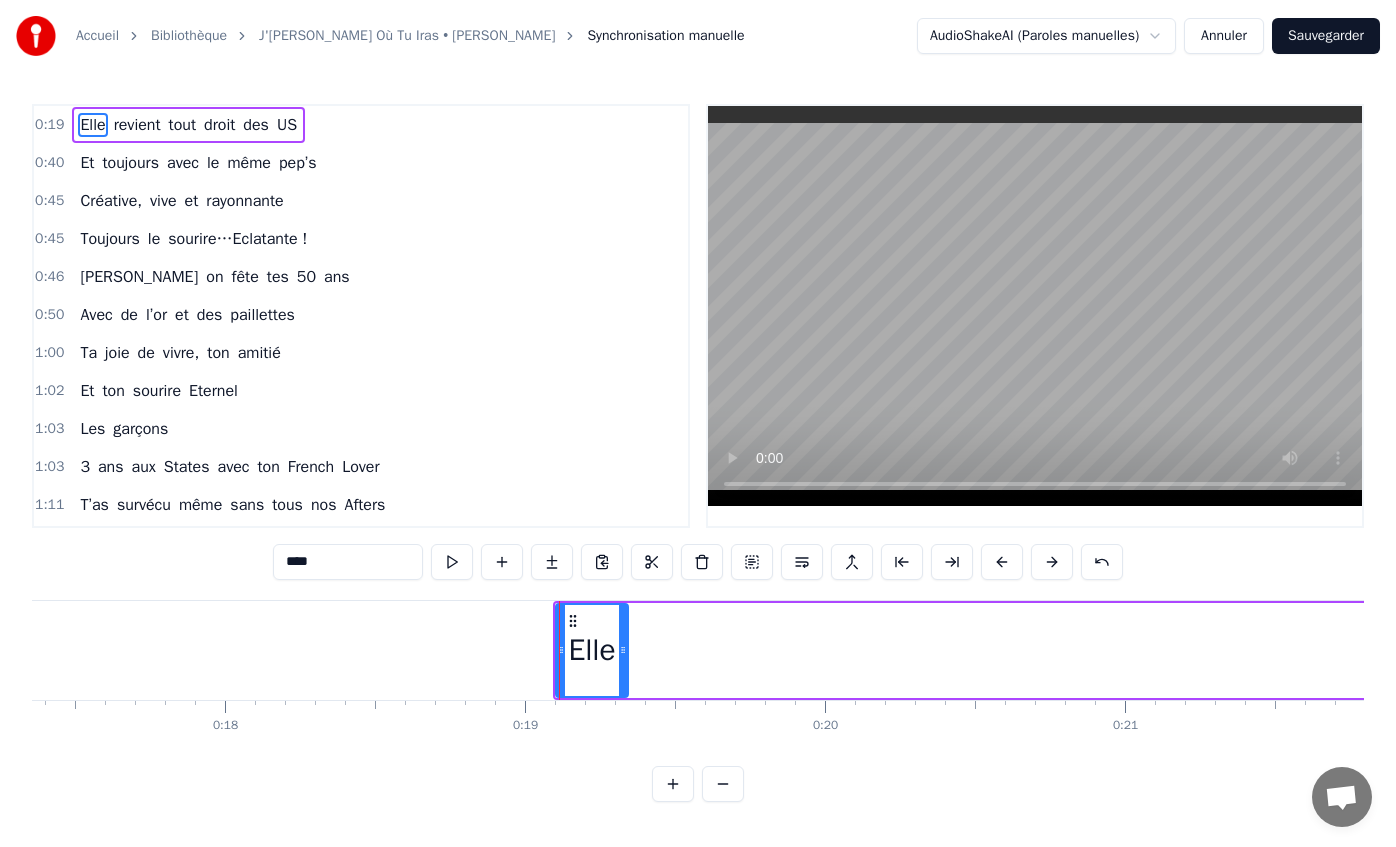 drag, startPoint x: 1147, startPoint y: 646, endPoint x: 622, endPoint y: 630, distance: 525.2438 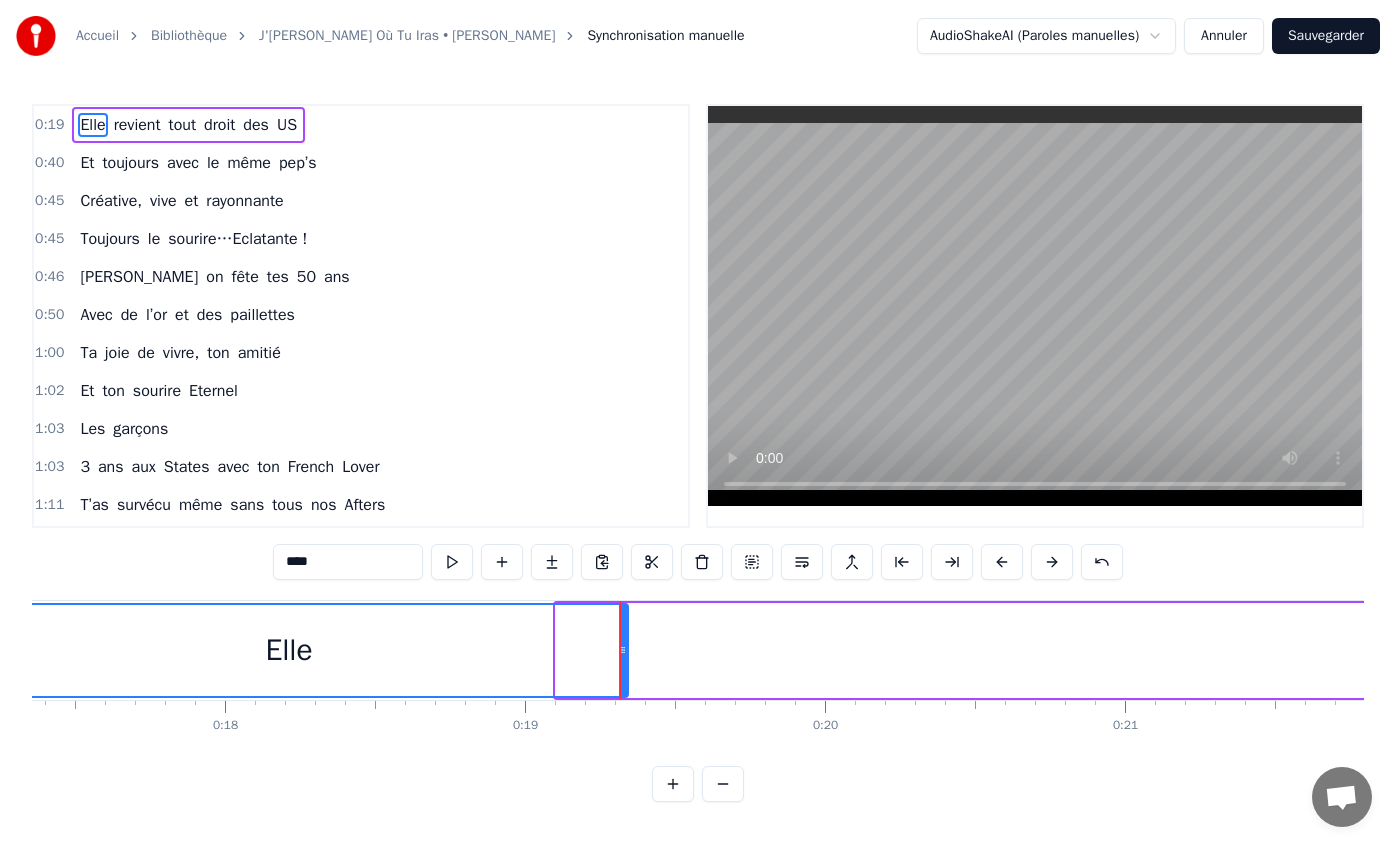 drag, startPoint x: 562, startPoint y: 649, endPoint x: -43, endPoint y: 640, distance: 605.06696 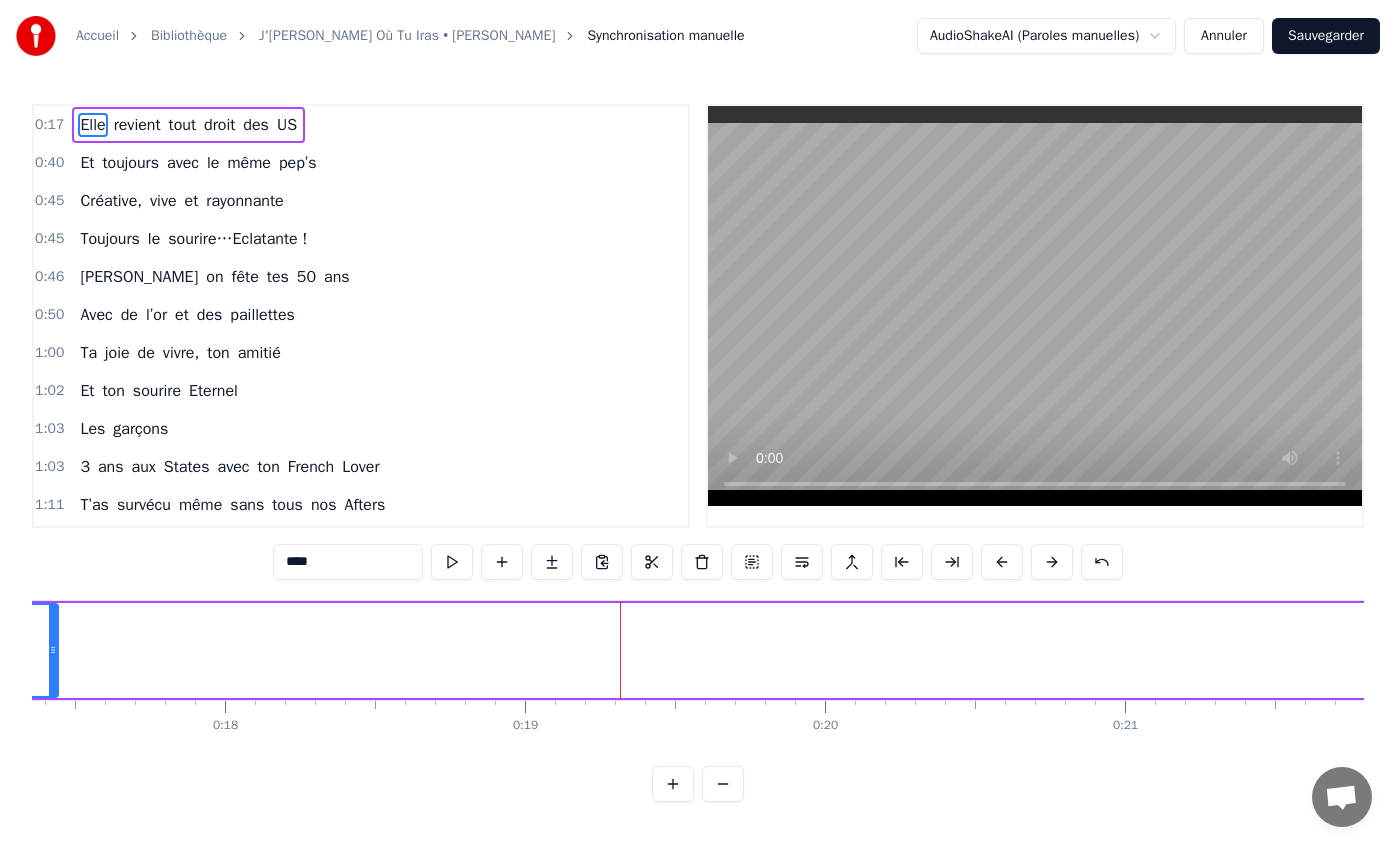 drag, startPoint x: 624, startPoint y: 649, endPoint x: 54, endPoint y: 648, distance: 570.00085 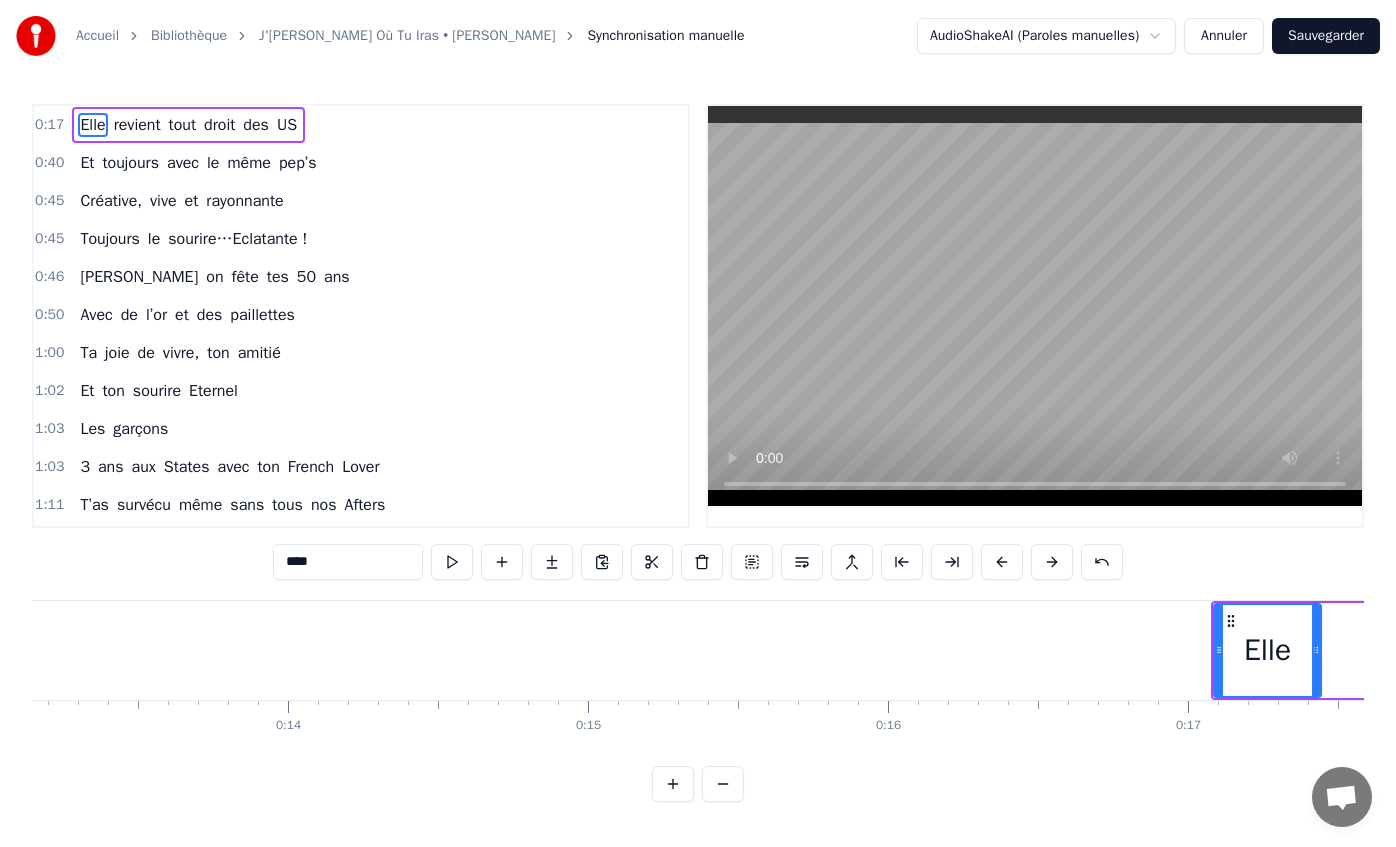 scroll, scrollTop: 0, scrollLeft: 3914, axis: horizontal 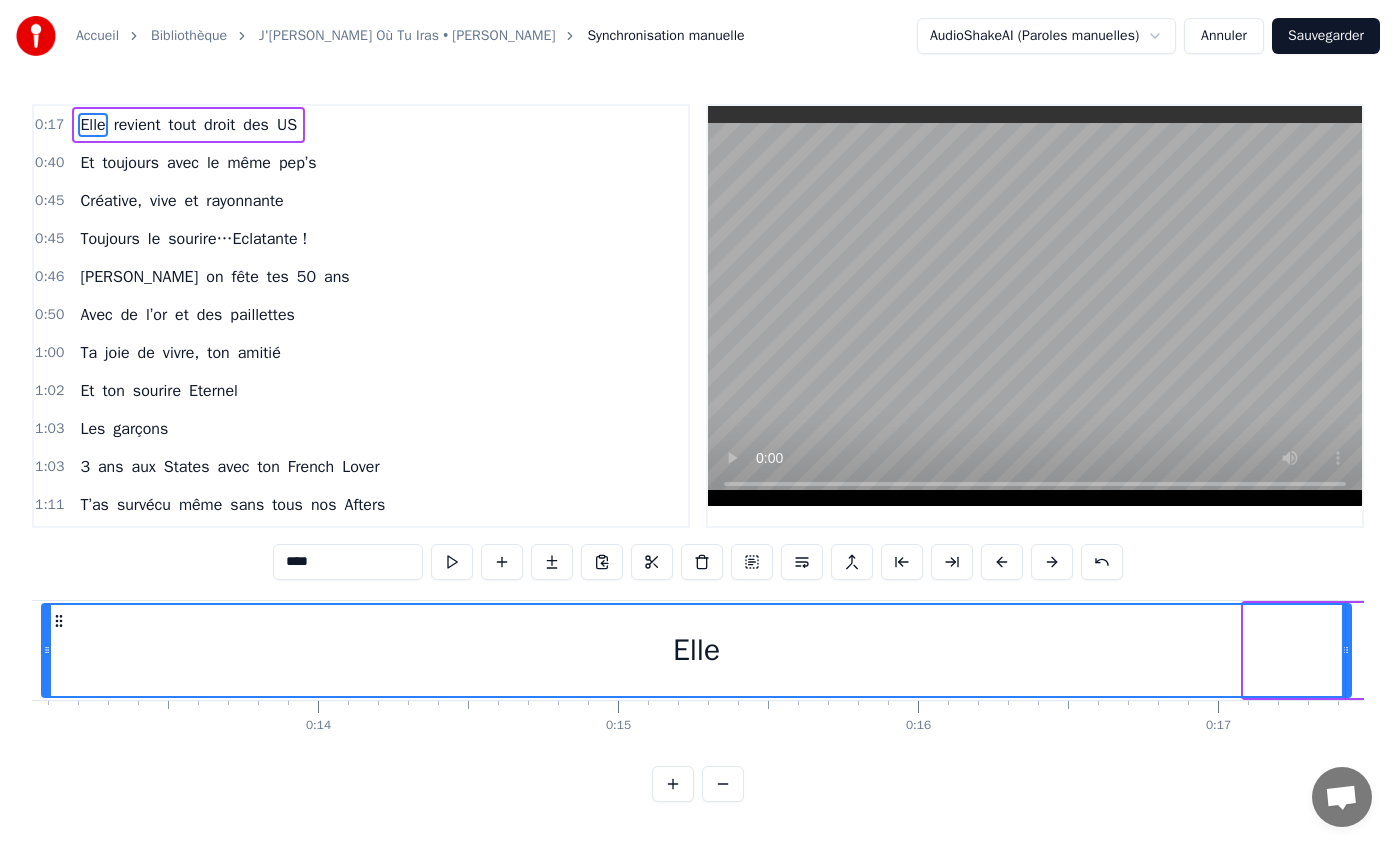 drag, startPoint x: 1247, startPoint y: 653, endPoint x: 45, endPoint y: 630, distance: 1202.22 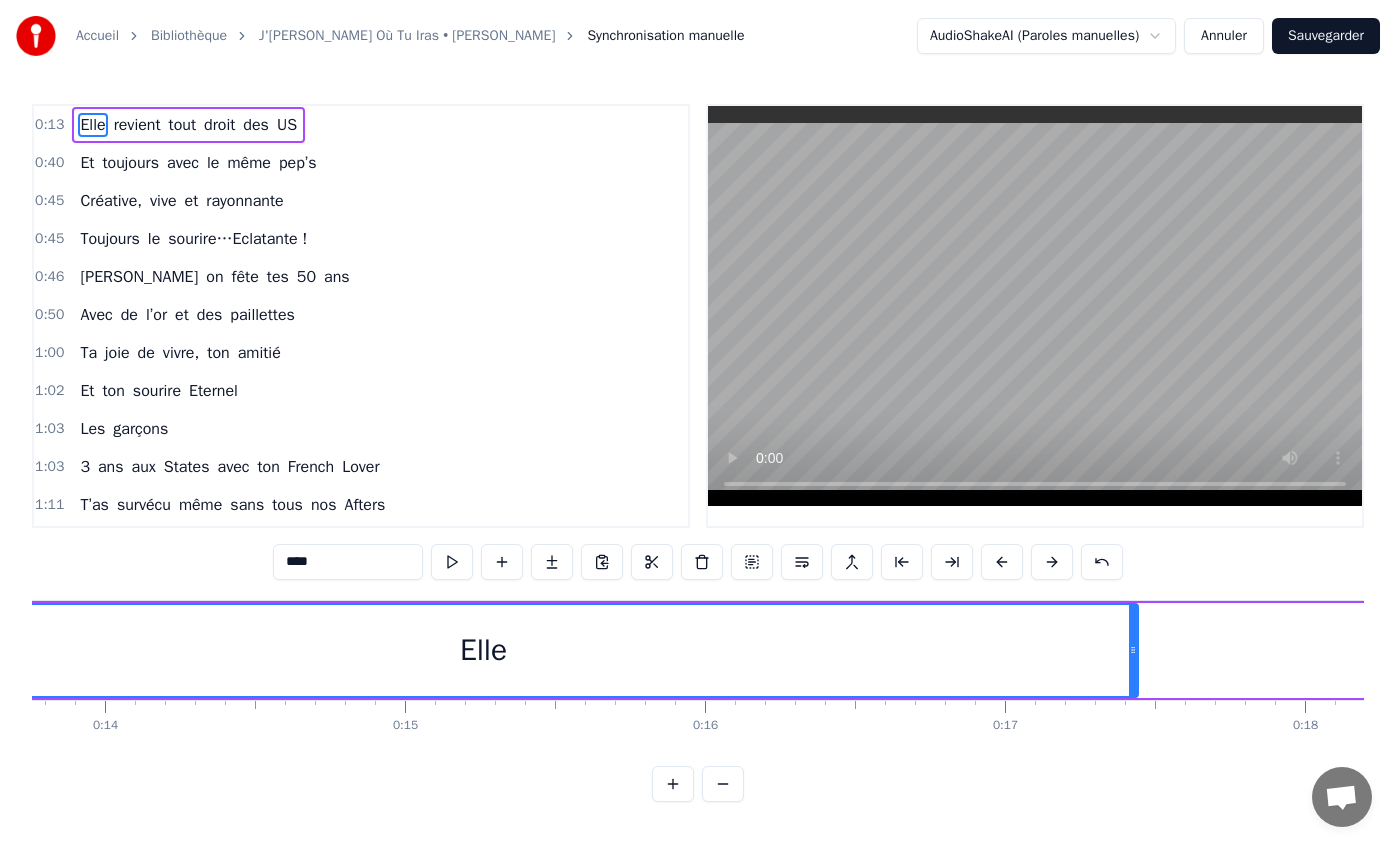 scroll, scrollTop: 0, scrollLeft: 4164, axis: horizontal 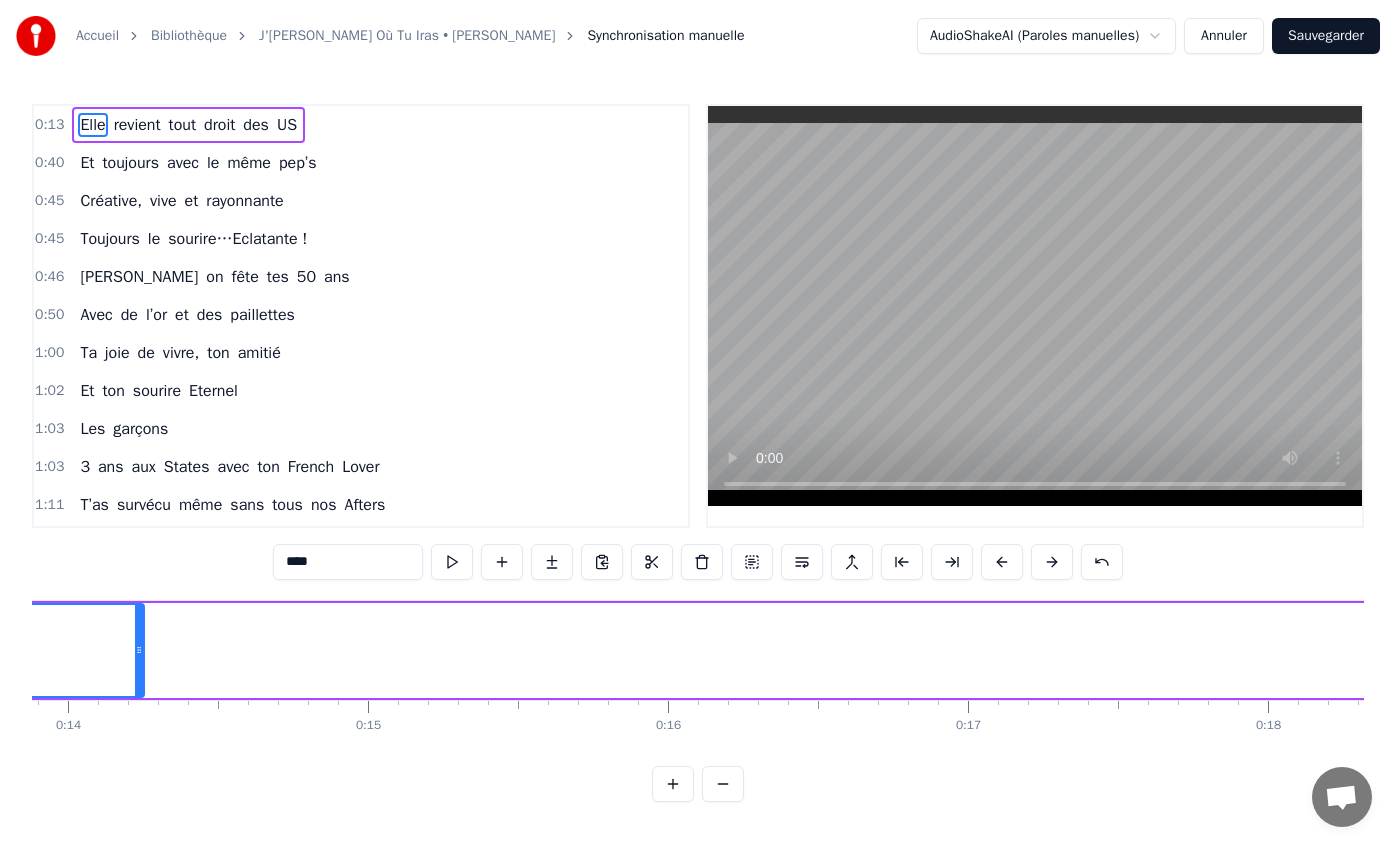 drag, startPoint x: 1097, startPoint y: 651, endPoint x: 81, endPoint y: 637, distance: 1016.09644 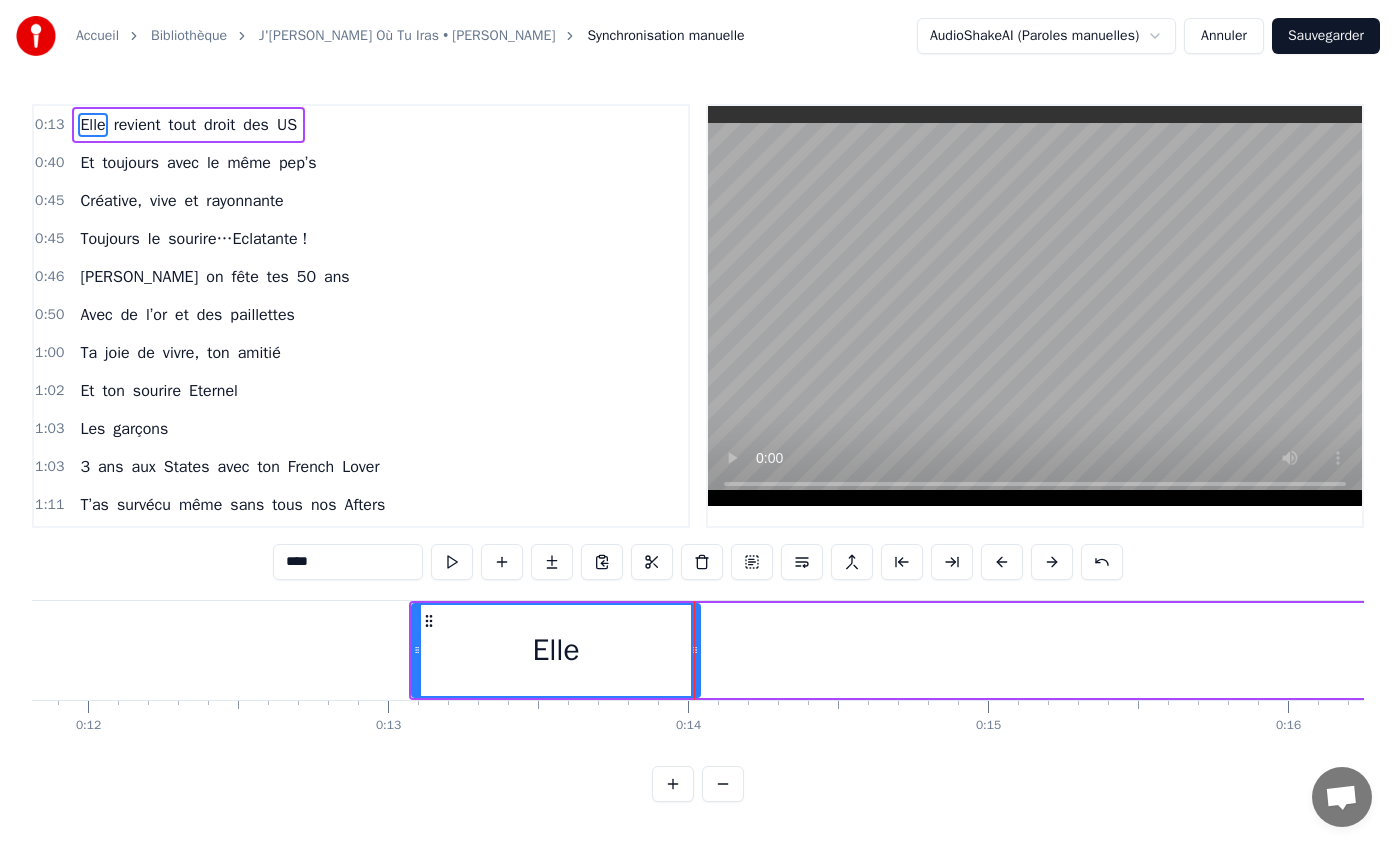 scroll, scrollTop: 0, scrollLeft: 3542, axis: horizontal 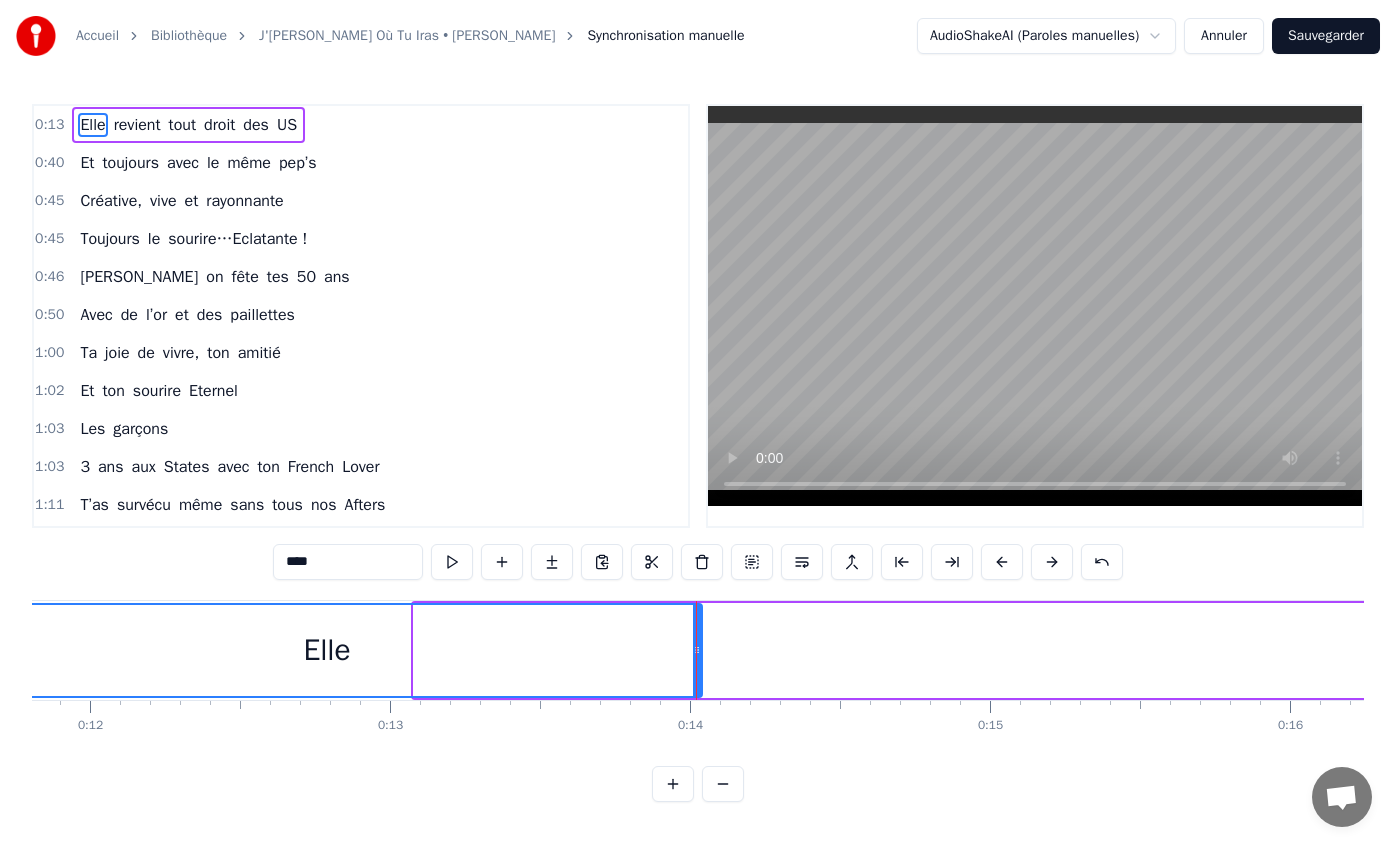 drag, startPoint x: 418, startPoint y: 651, endPoint x: -44, endPoint y: 650, distance: 462.00107 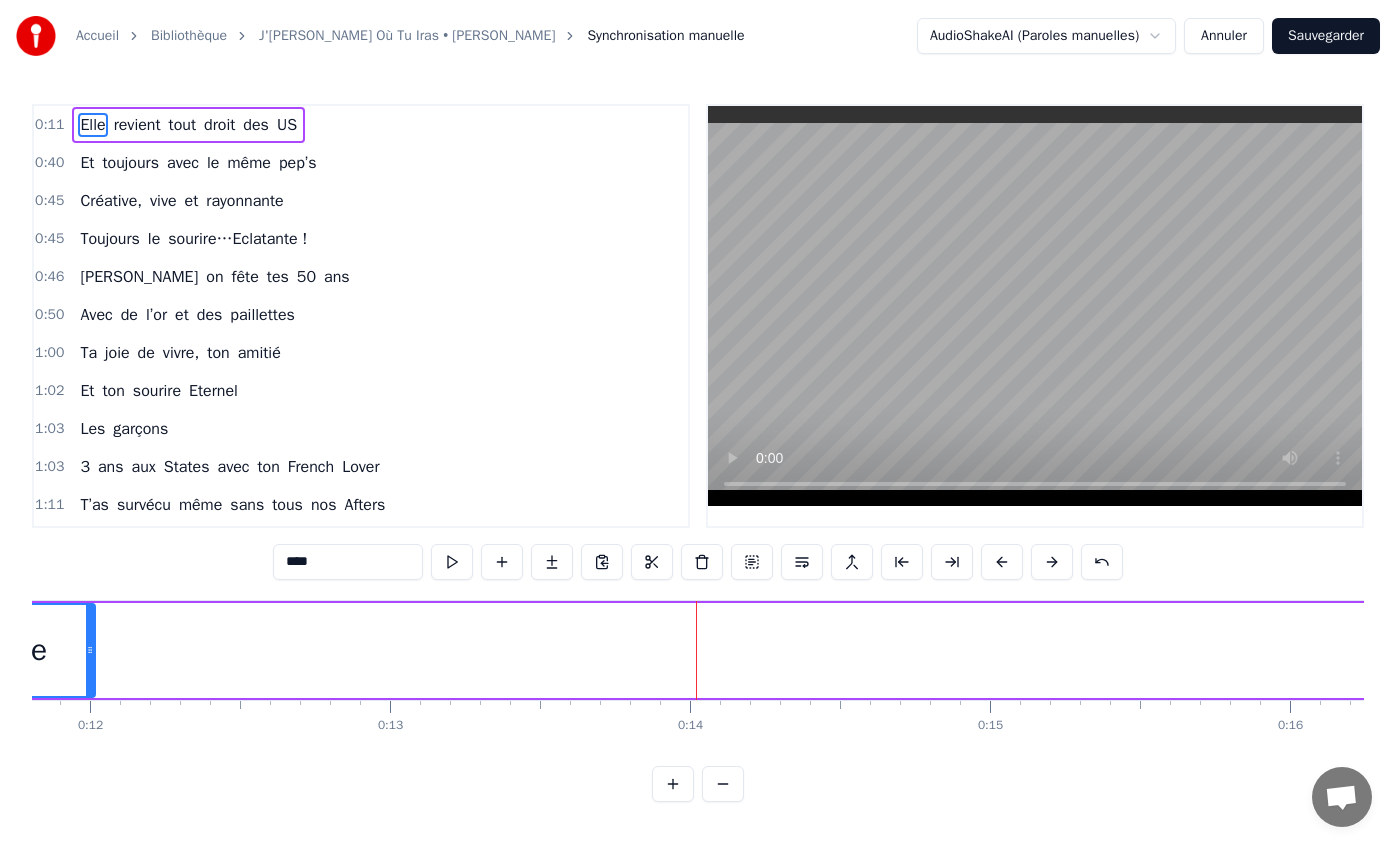 drag, startPoint x: 699, startPoint y: 648, endPoint x: 45, endPoint y: 584, distance: 657.124 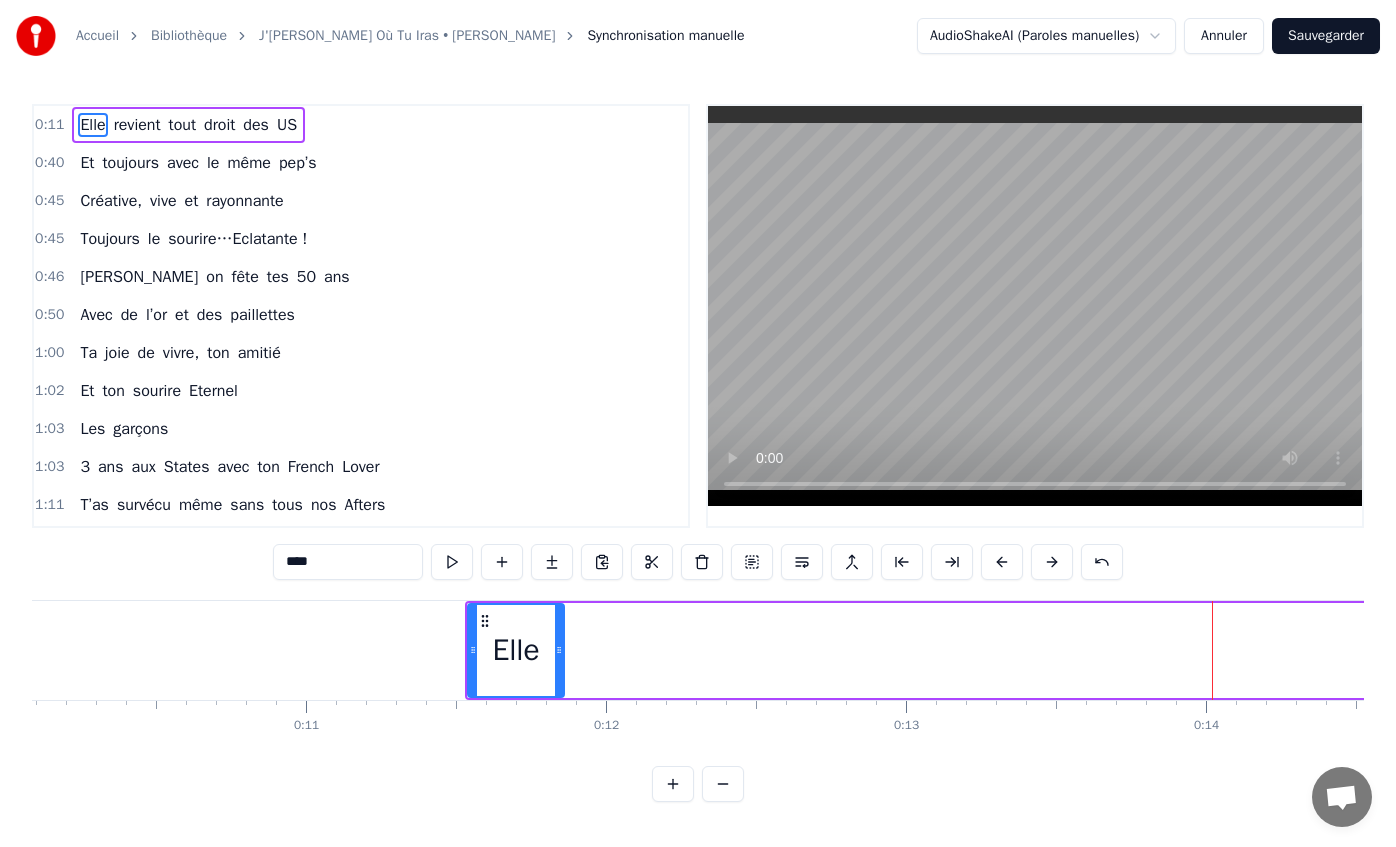 scroll, scrollTop: 0, scrollLeft: 3006, axis: horizontal 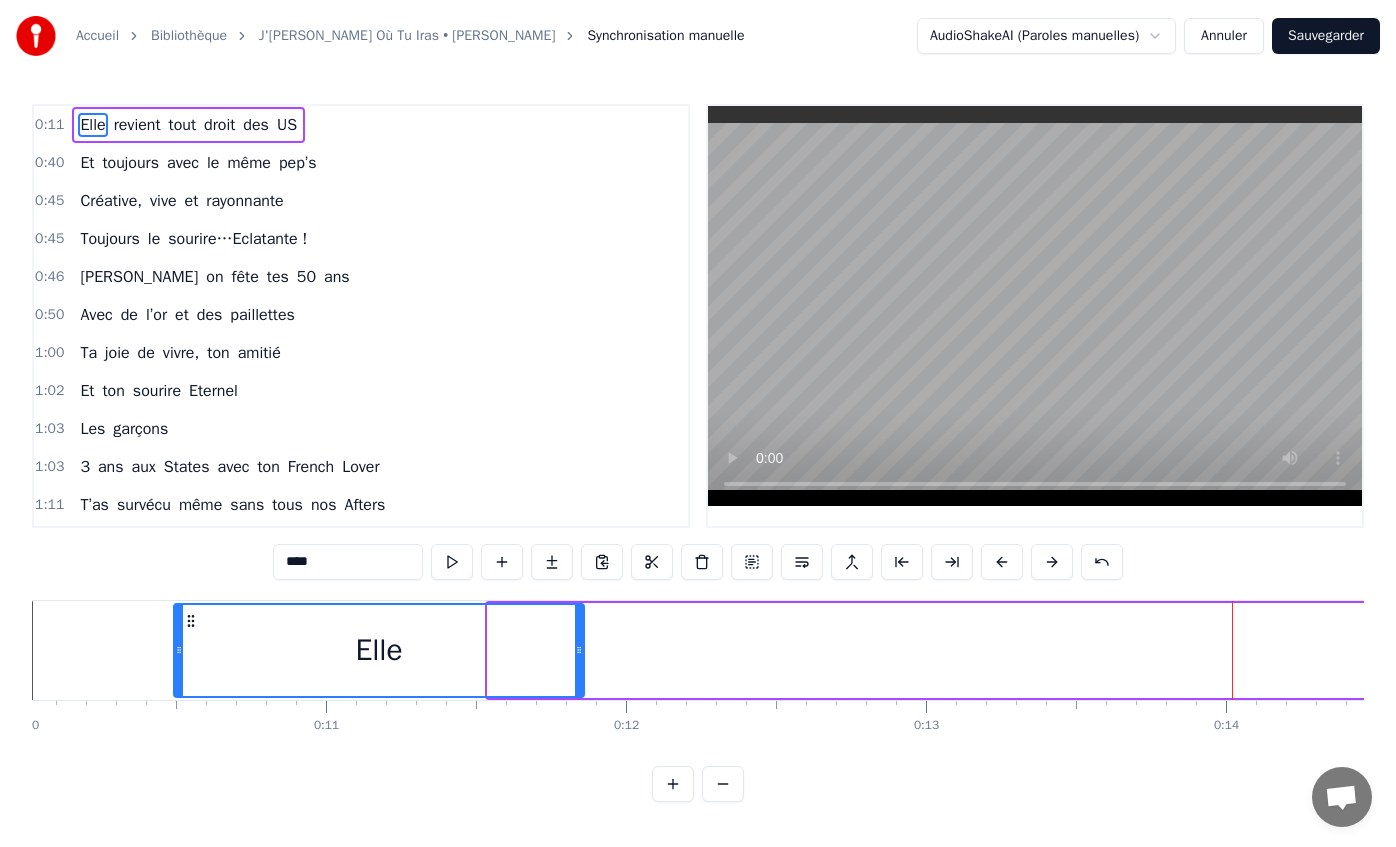 drag, startPoint x: 489, startPoint y: 656, endPoint x: 175, endPoint y: 654, distance: 314.00638 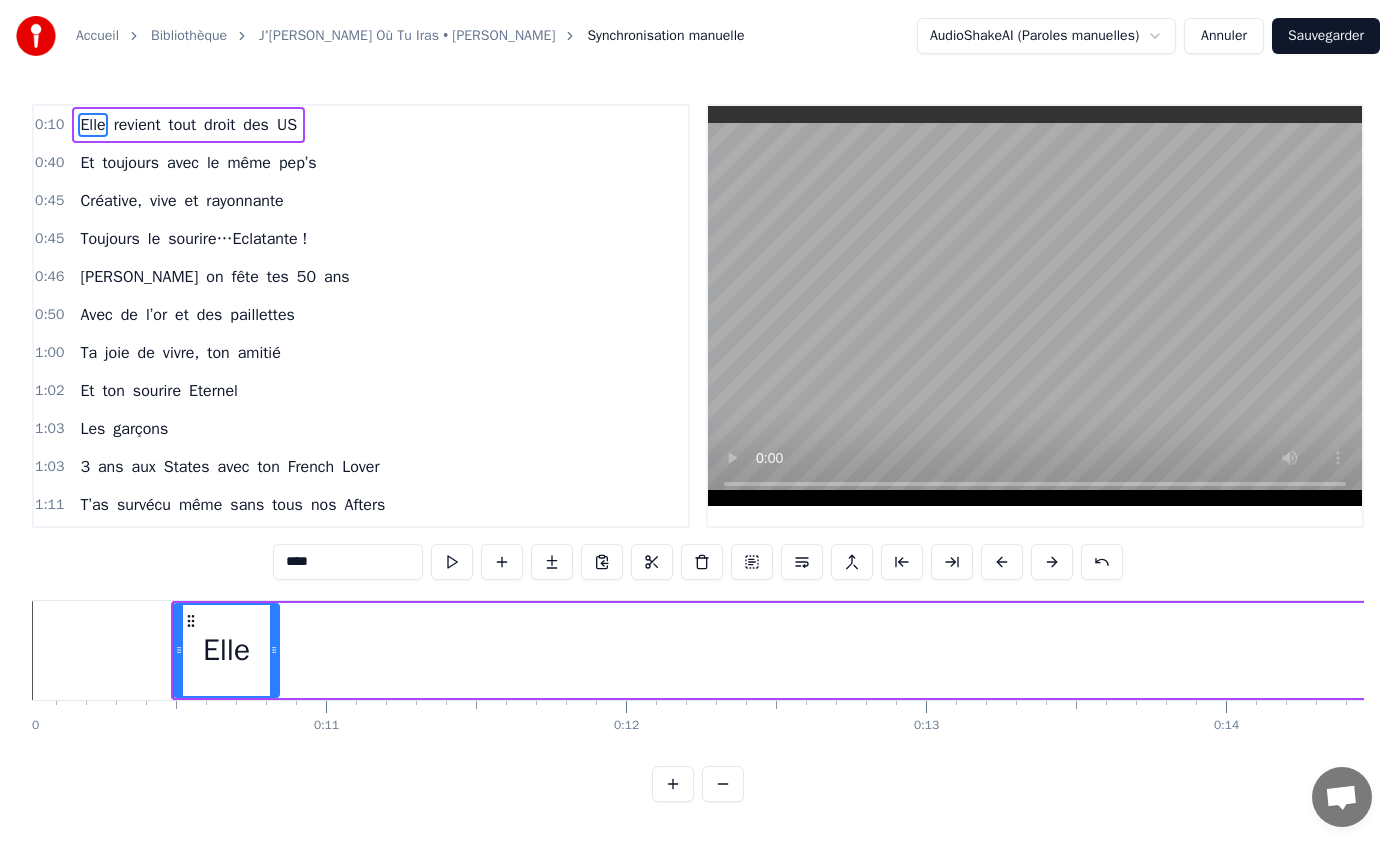 drag, startPoint x: 577, startPoint y: 651, endPoint x: 272, endPoint y: 643, distance: 305.1049 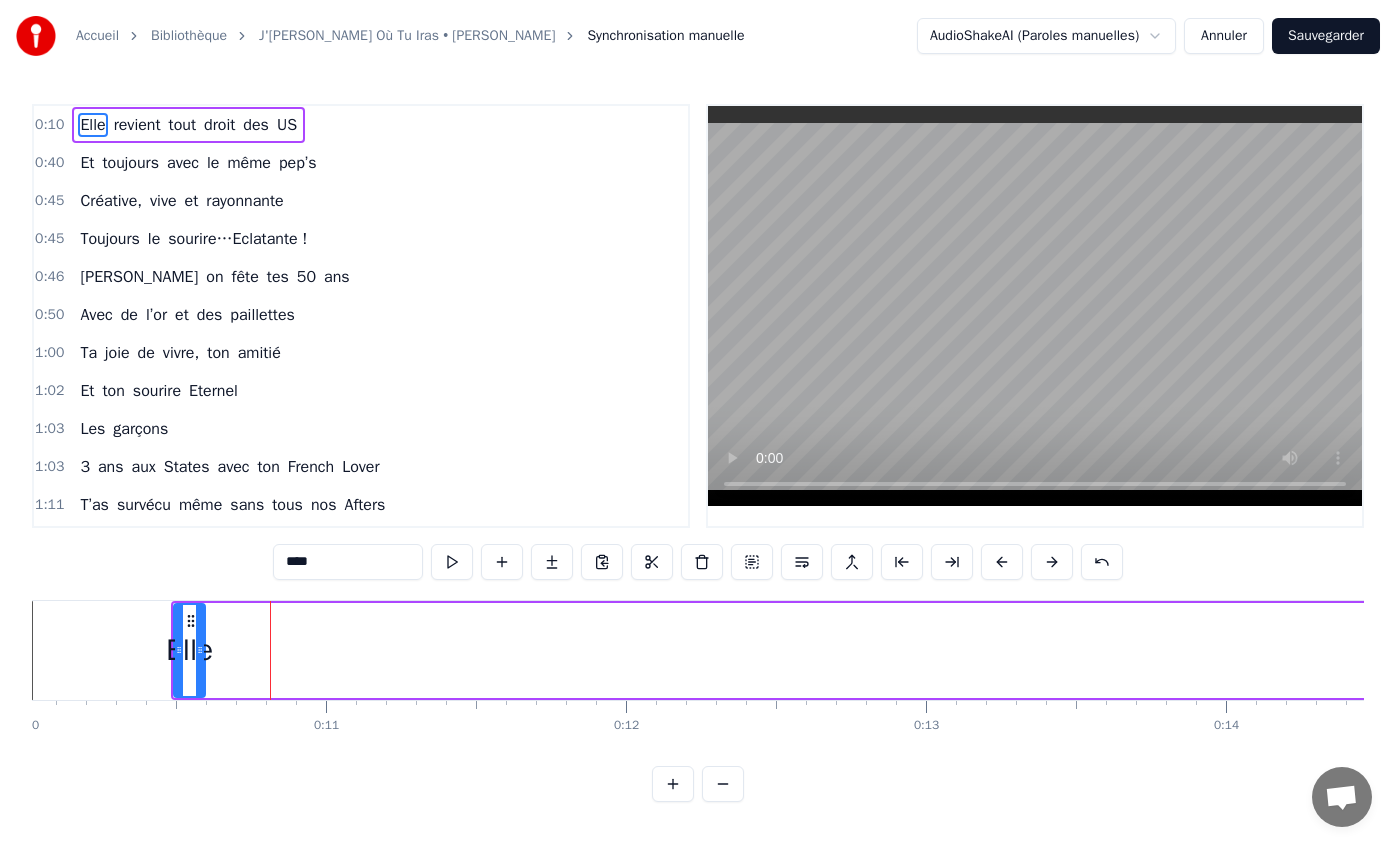 drag, startPoint x: 274, startPoint y: 650, endPoint x: 200, endPoint y: 648, distance: 74.02702 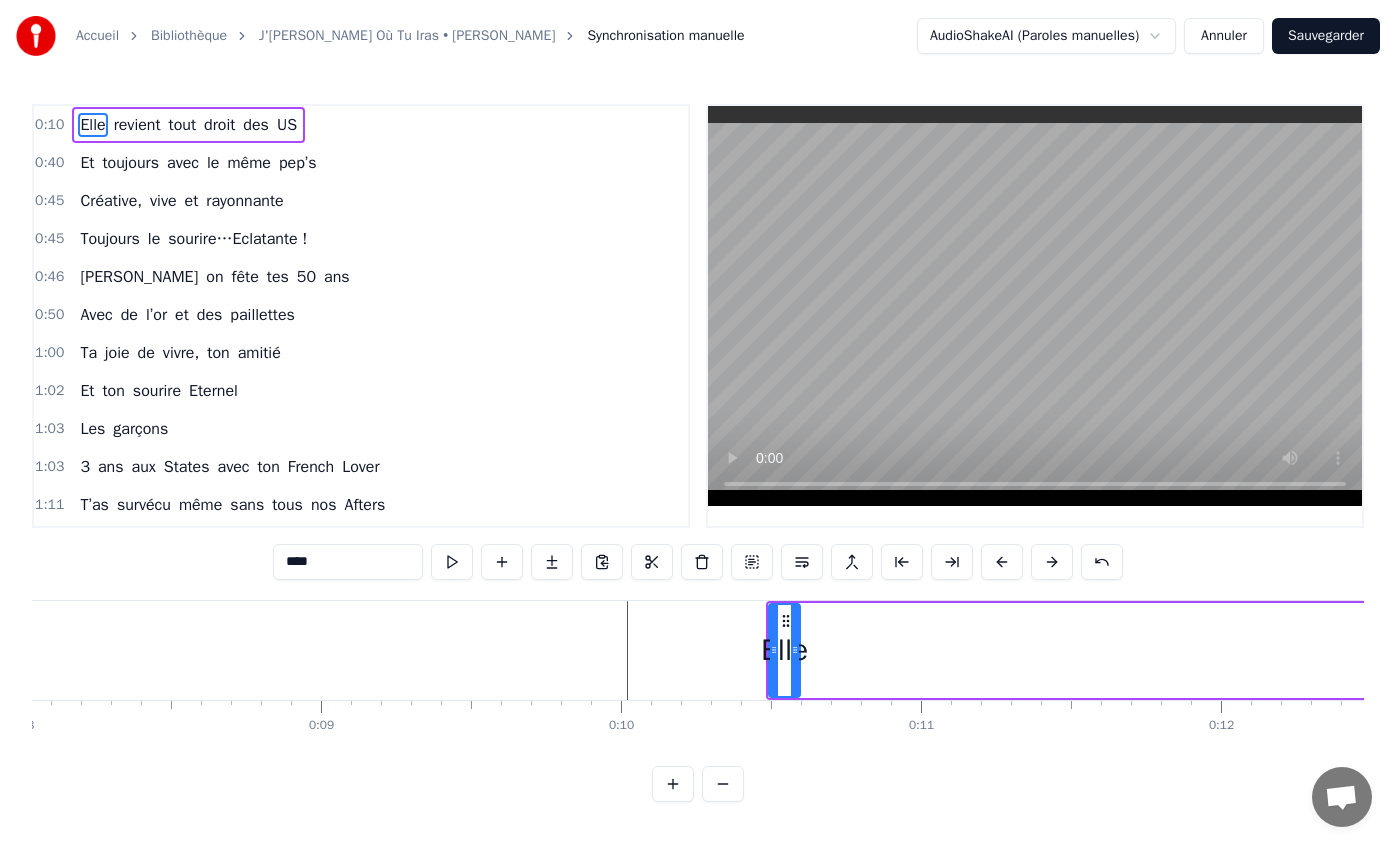scroll, scrollTop: 0, scrollLeft: 2517, axis: horizontal 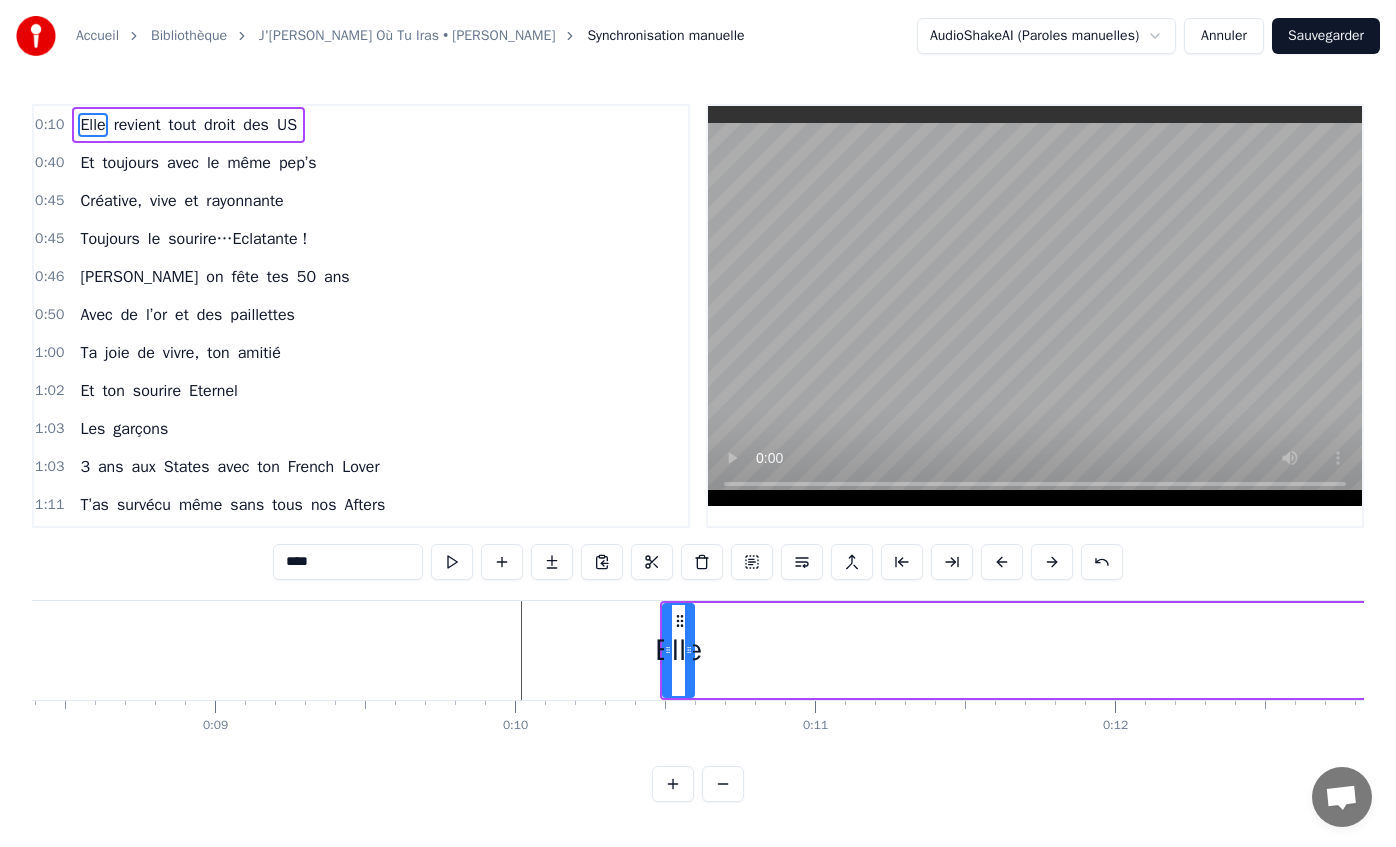 click 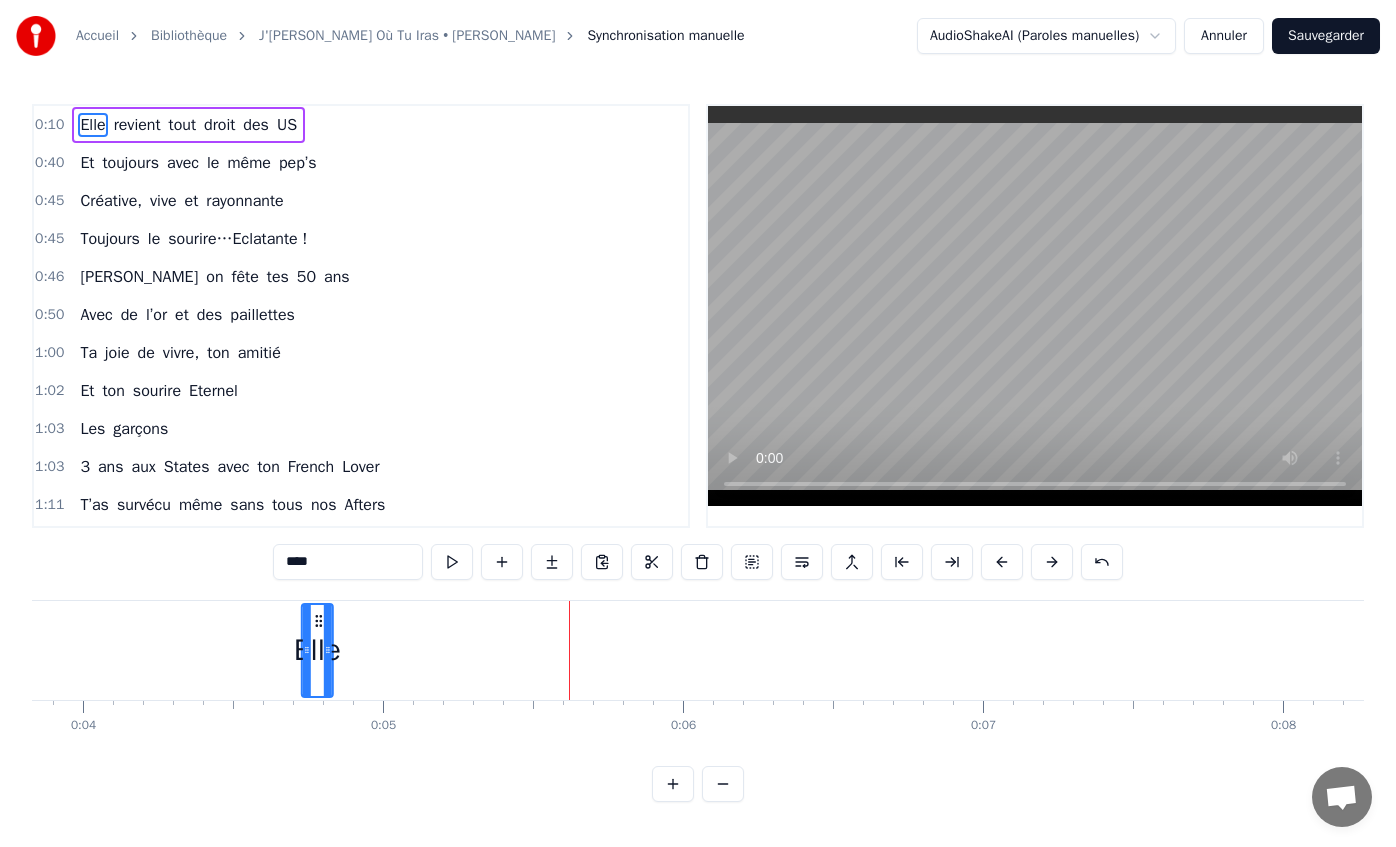 scroll, scrollTop: 0, scrollLeft: 1149, axis: horizontal 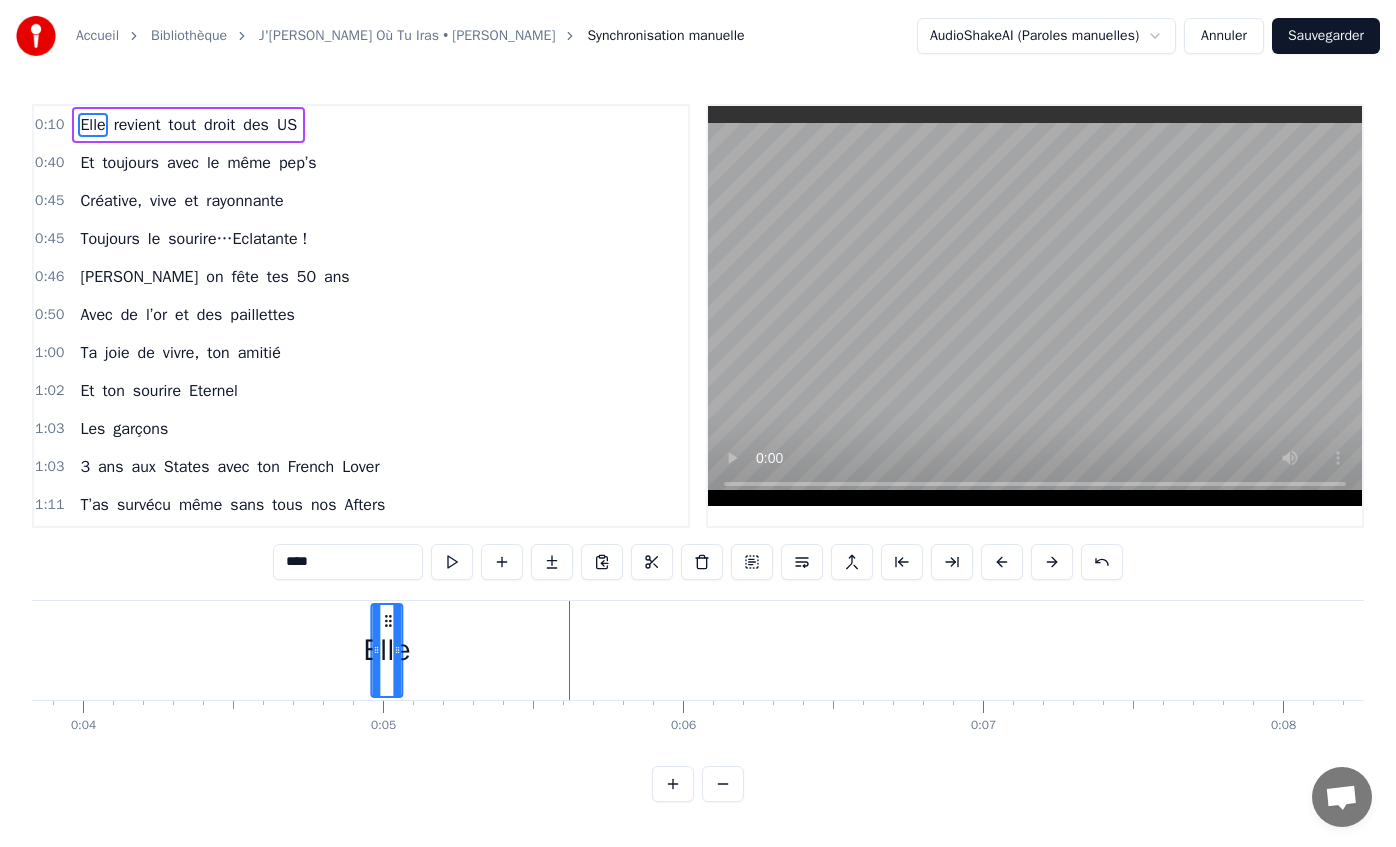 drag, startPoint x: 680, startPoint y: 621, endPoint x: 392, endPoint y: 607, distance: 288.3401 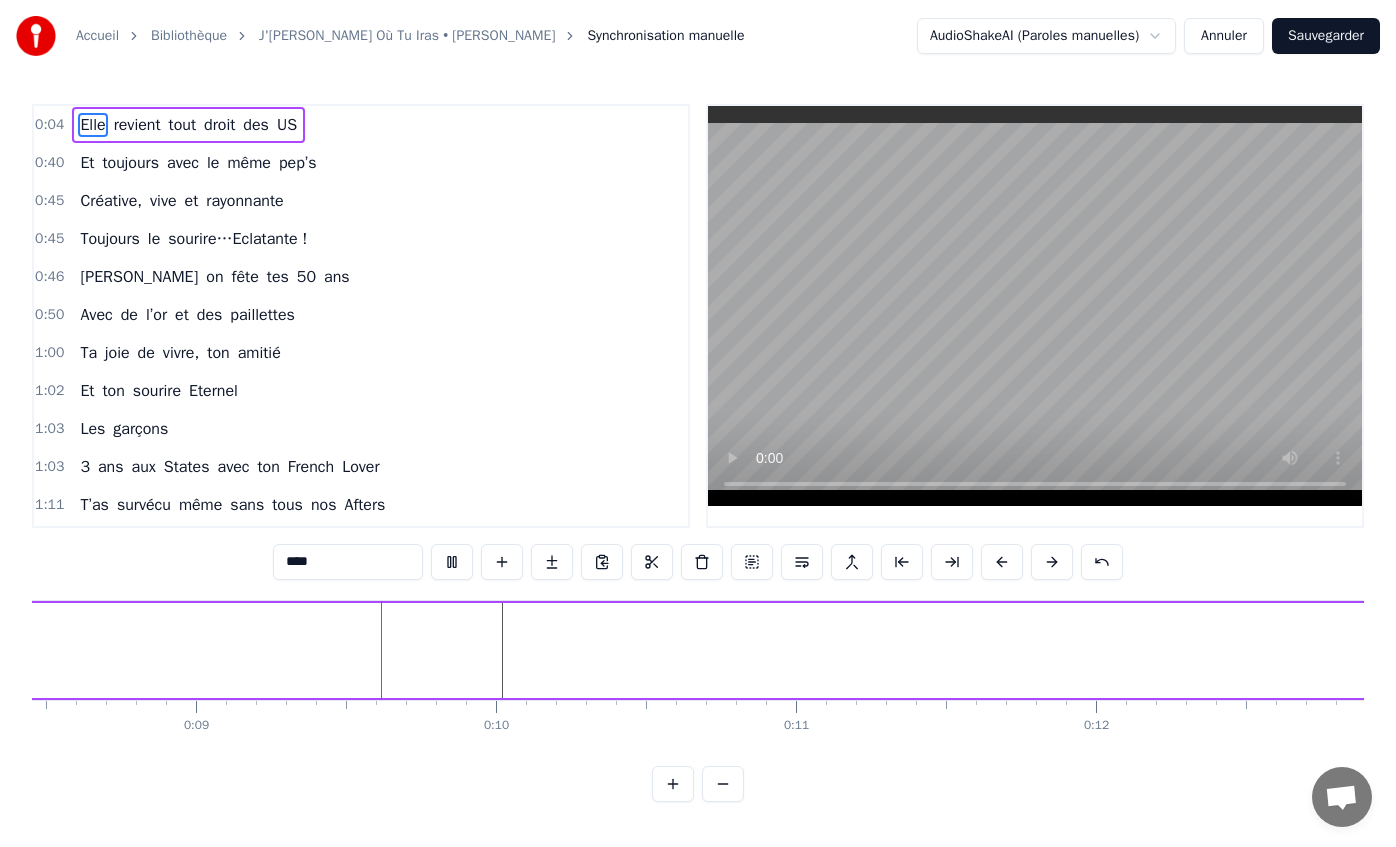 scroll, scrollTop: 0, scrollLeft: 2604, axis: horizontal 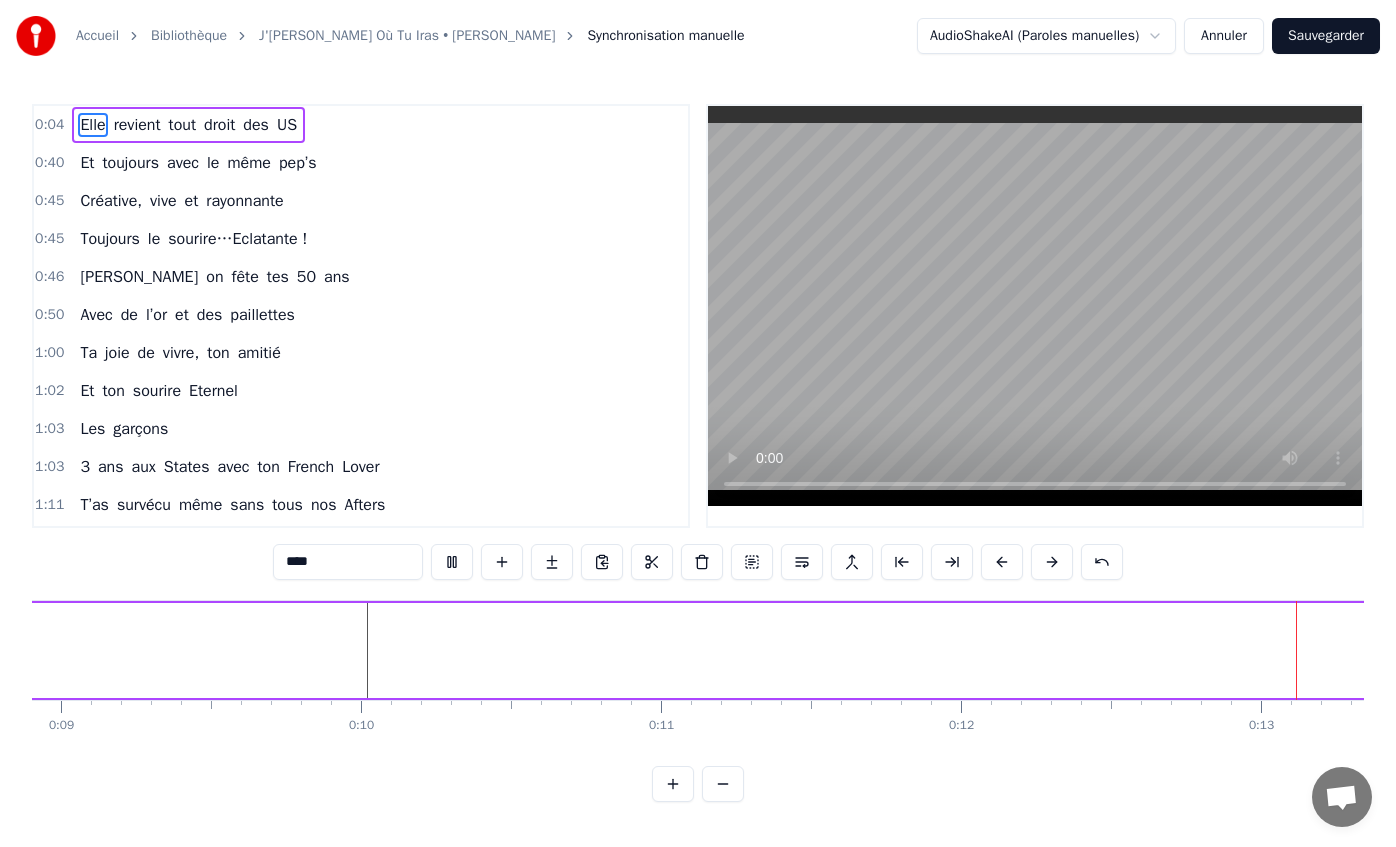 click on "Annuler" at bounding box center [1224, 36] 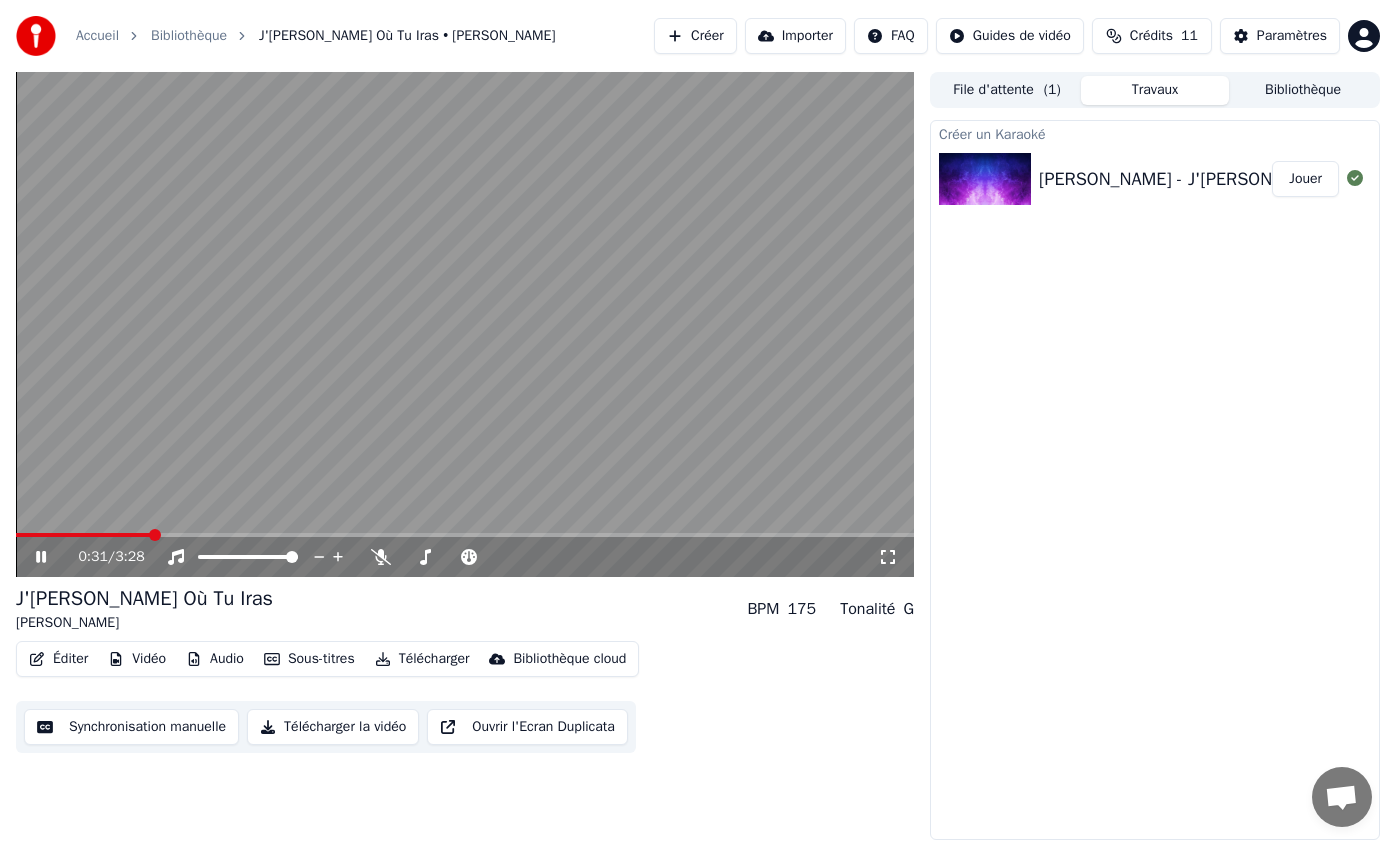 click 